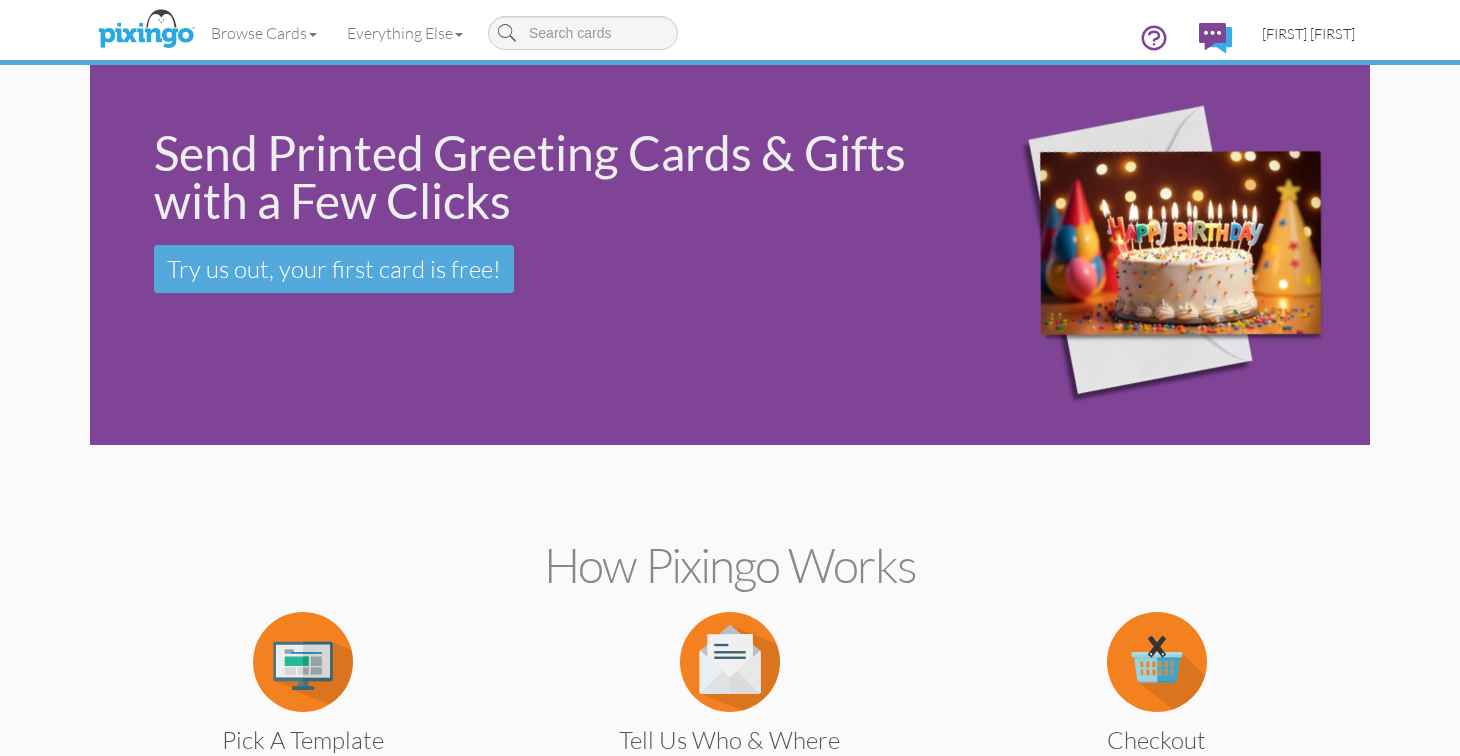 scroll, scrollTop: 0, scrollLeft: 0, axis: both 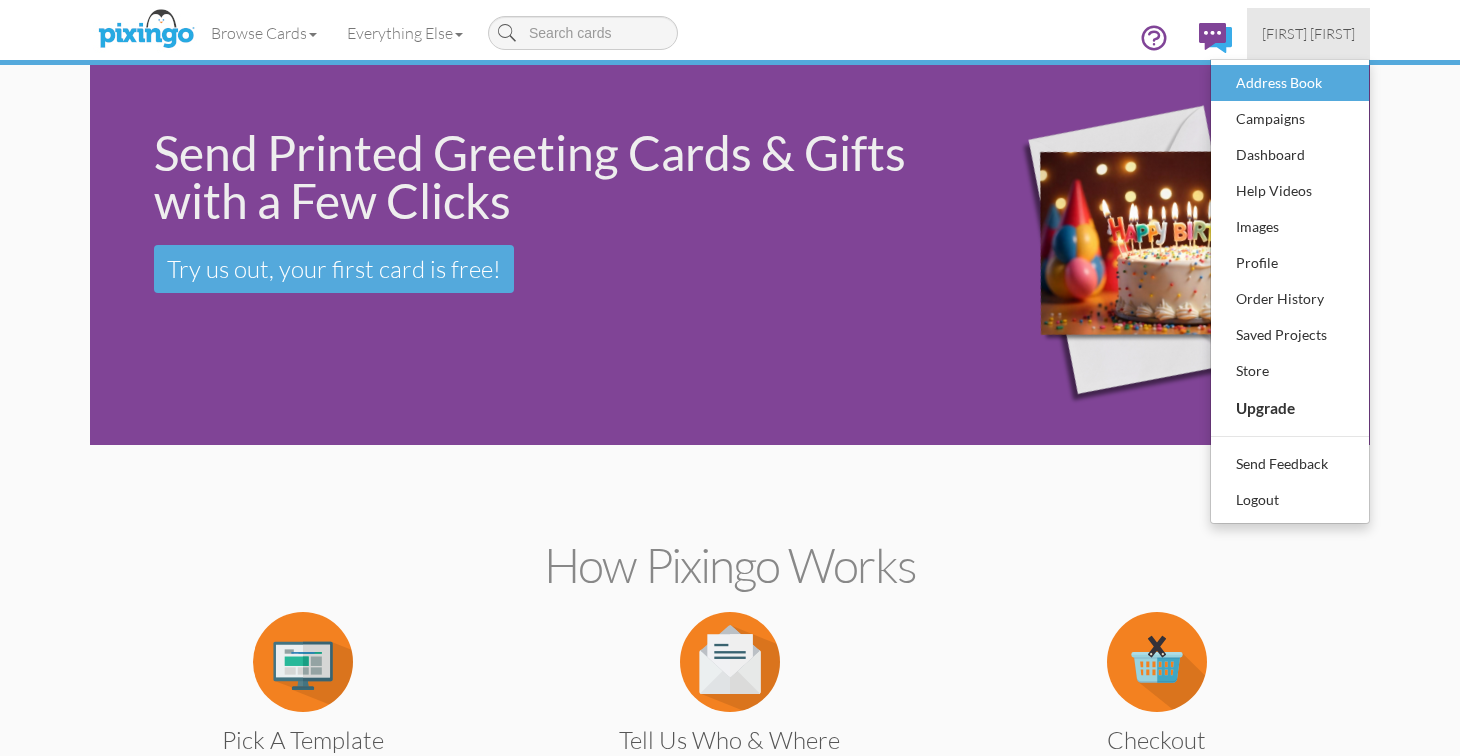 click on "Address Book" at bounding box center [1290, 83] 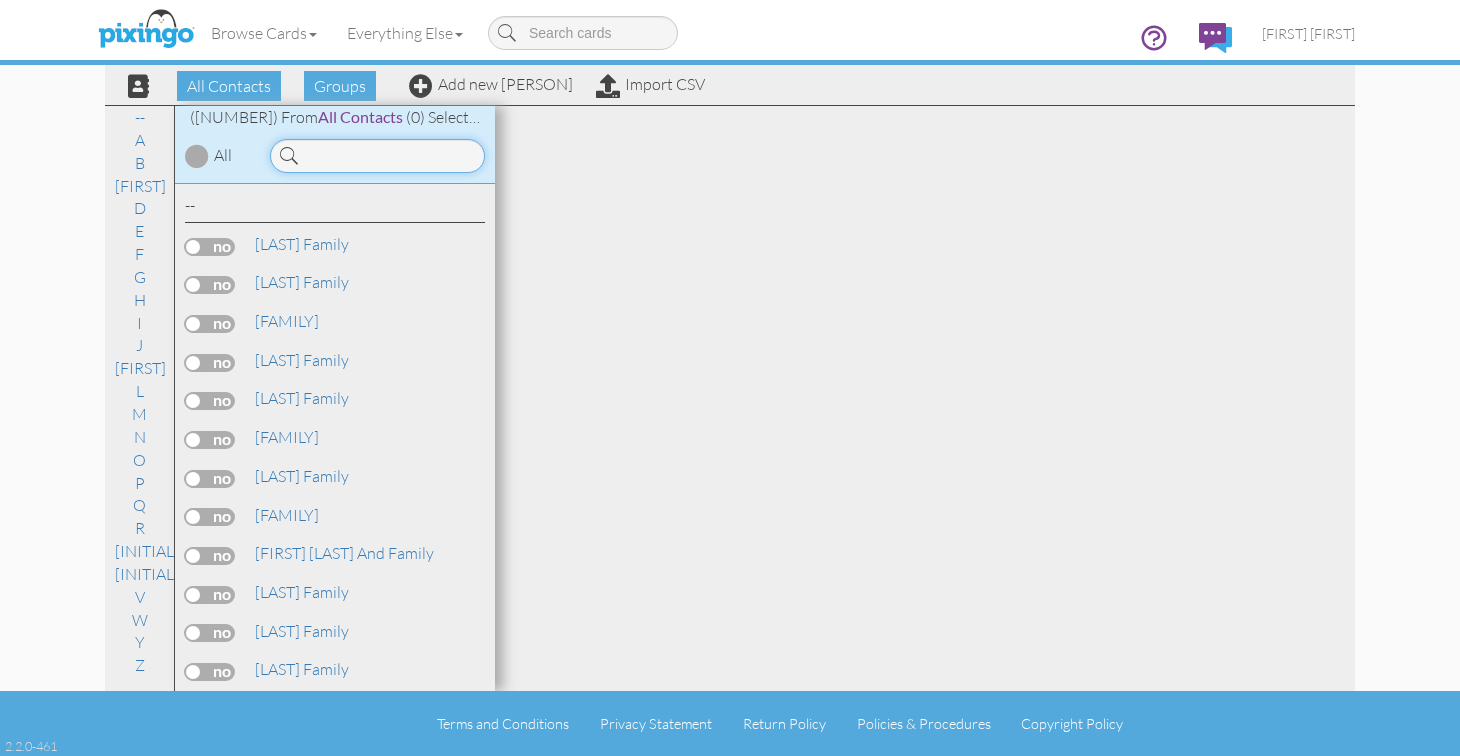 click at bounding box center (377, 156) 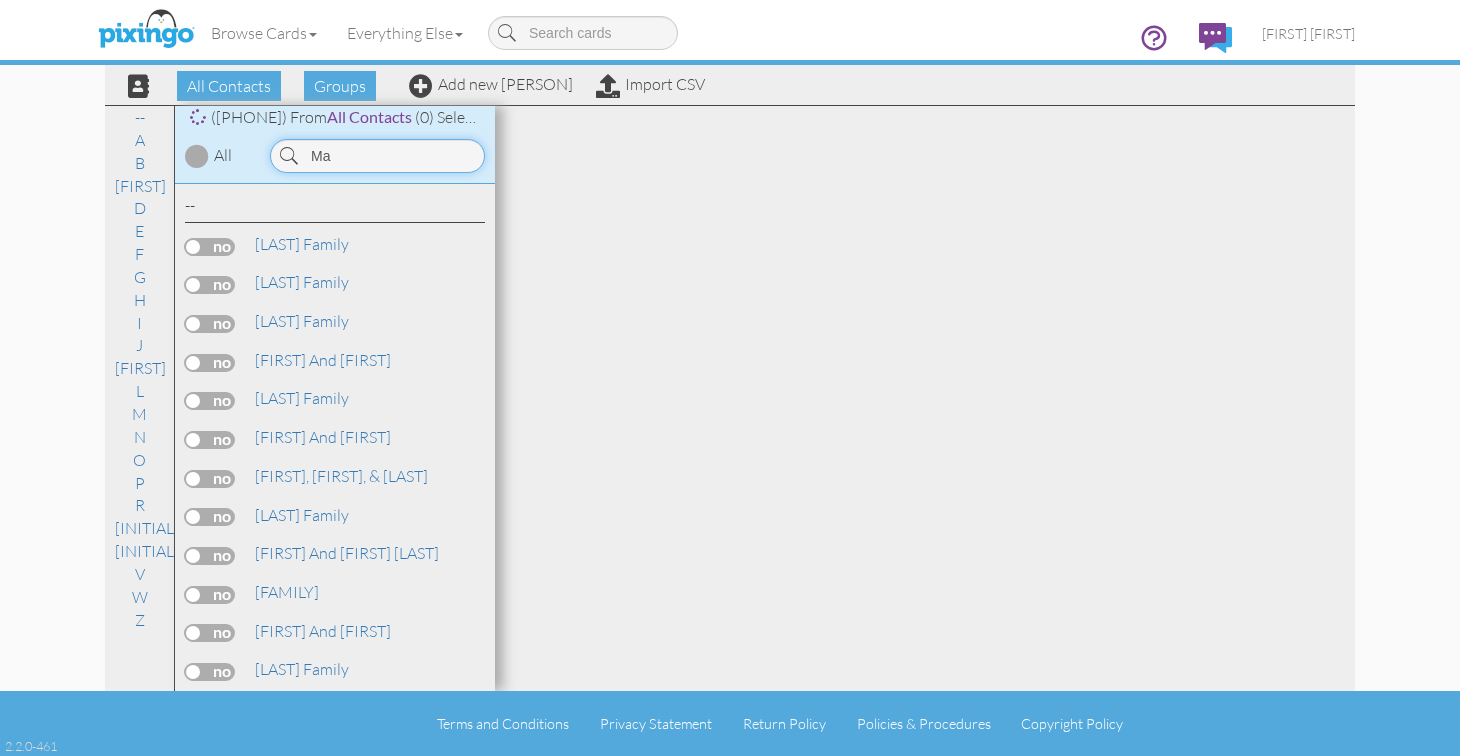 type on "M" 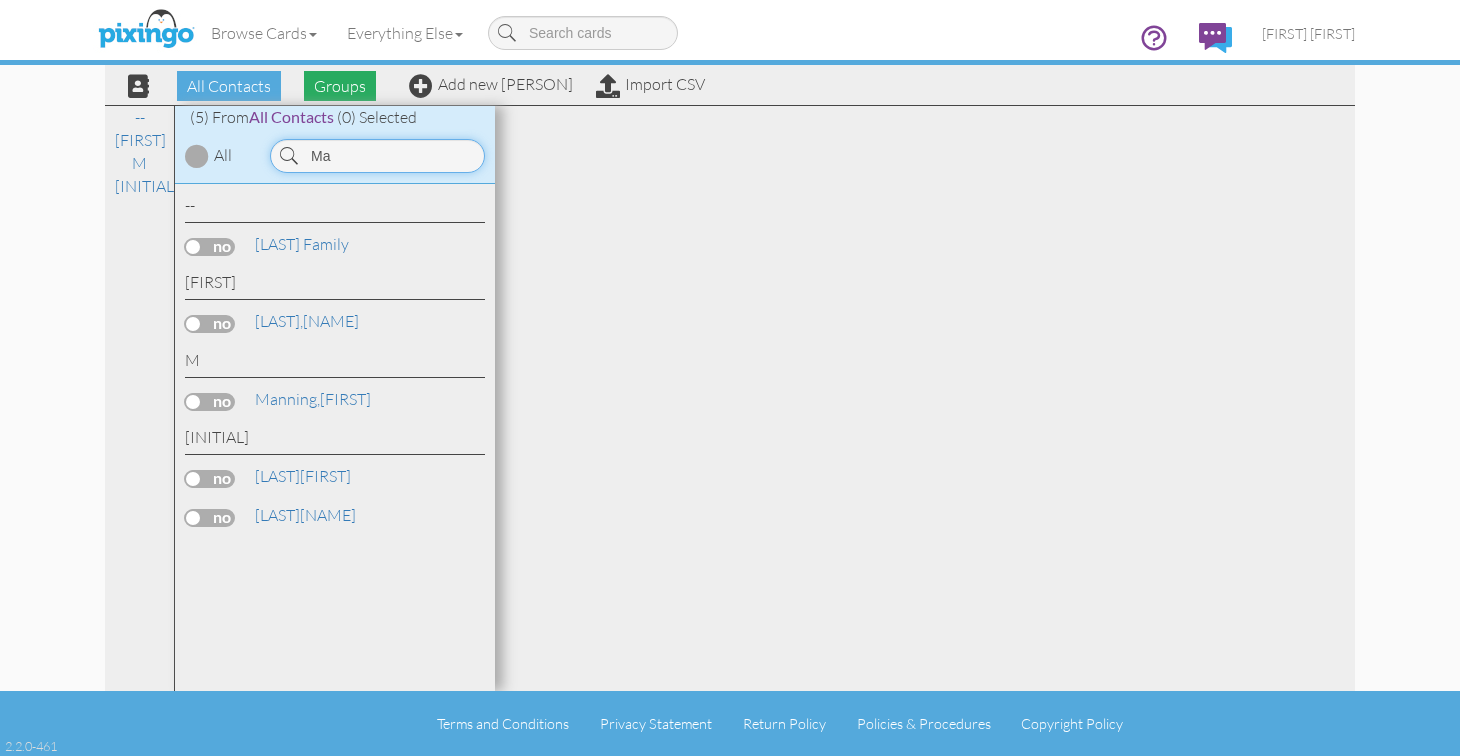 type on "M" 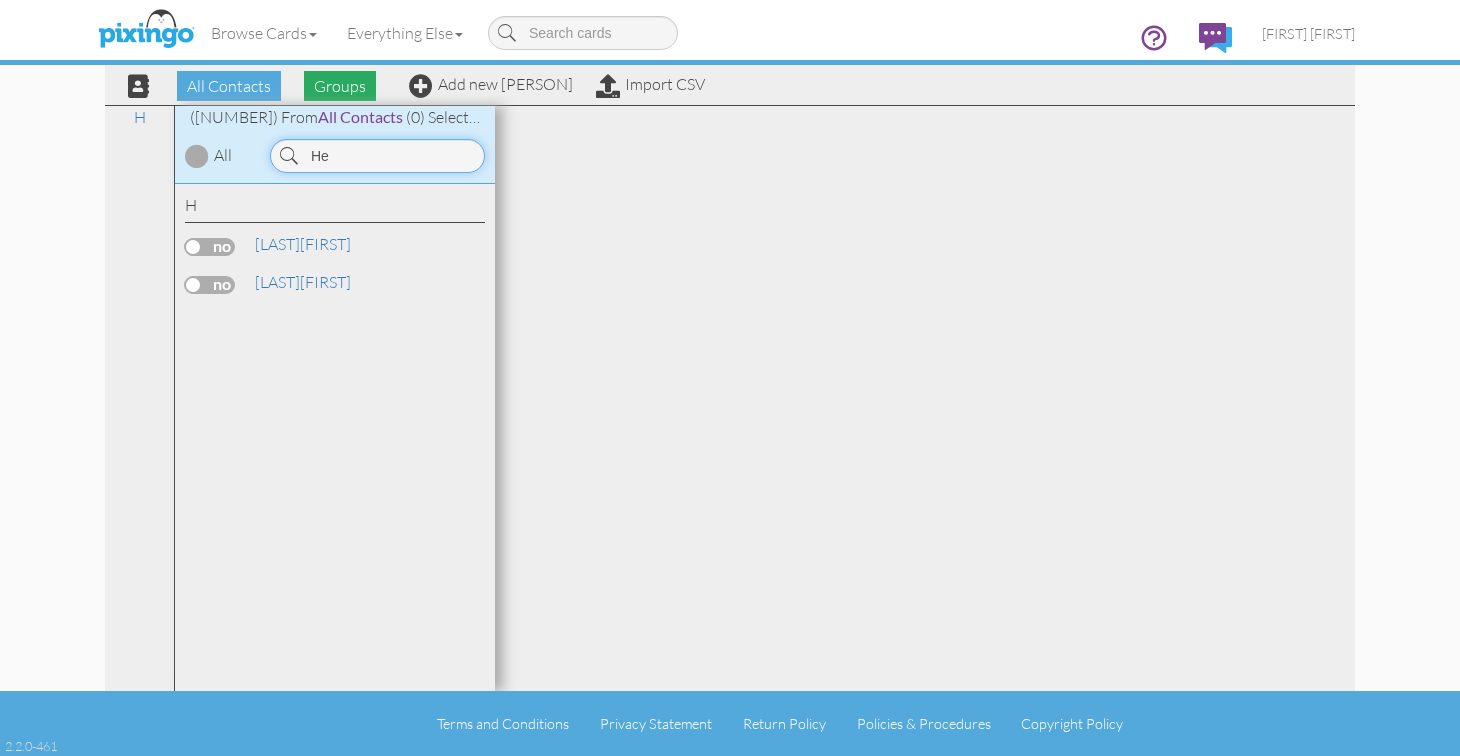 type on "[INITIAL]" 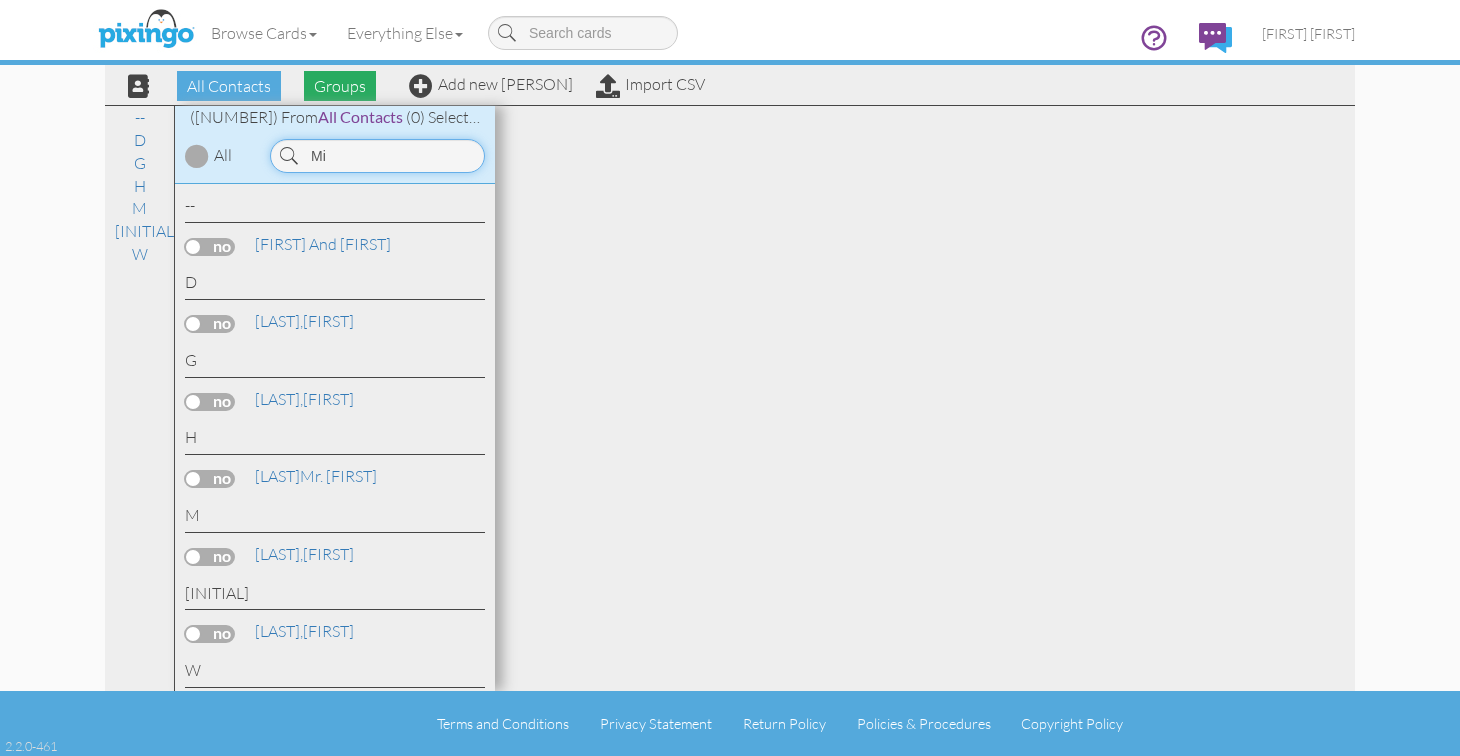 type on "M" 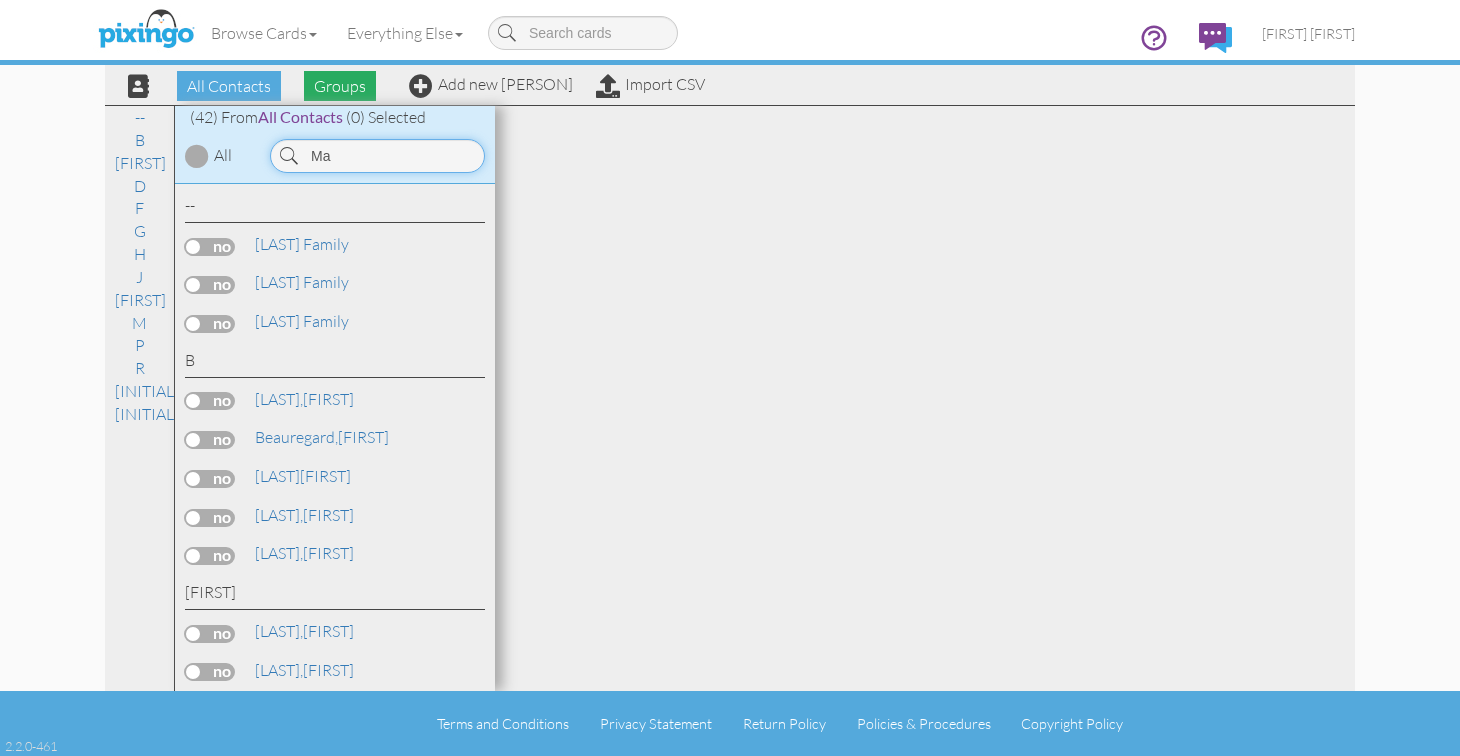 type on "M" 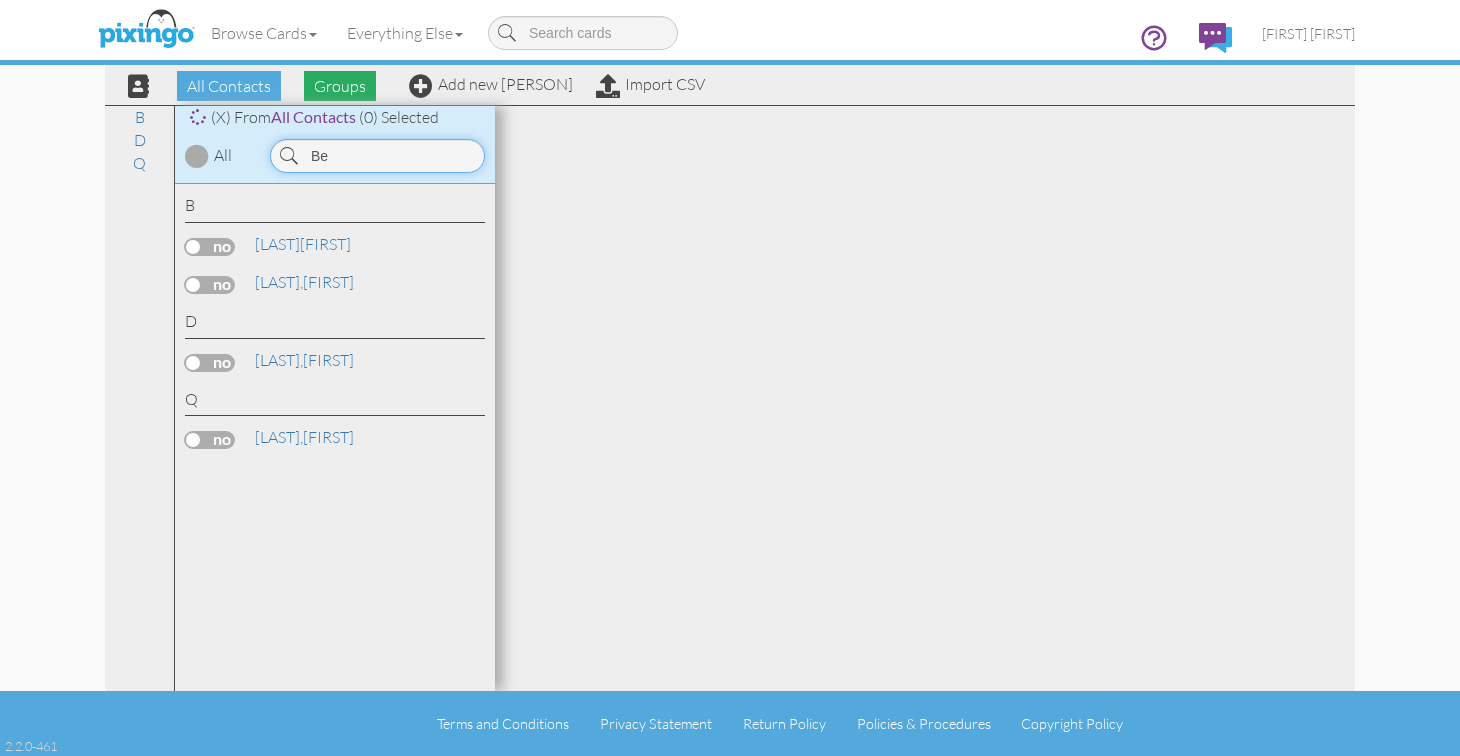 type on "B" 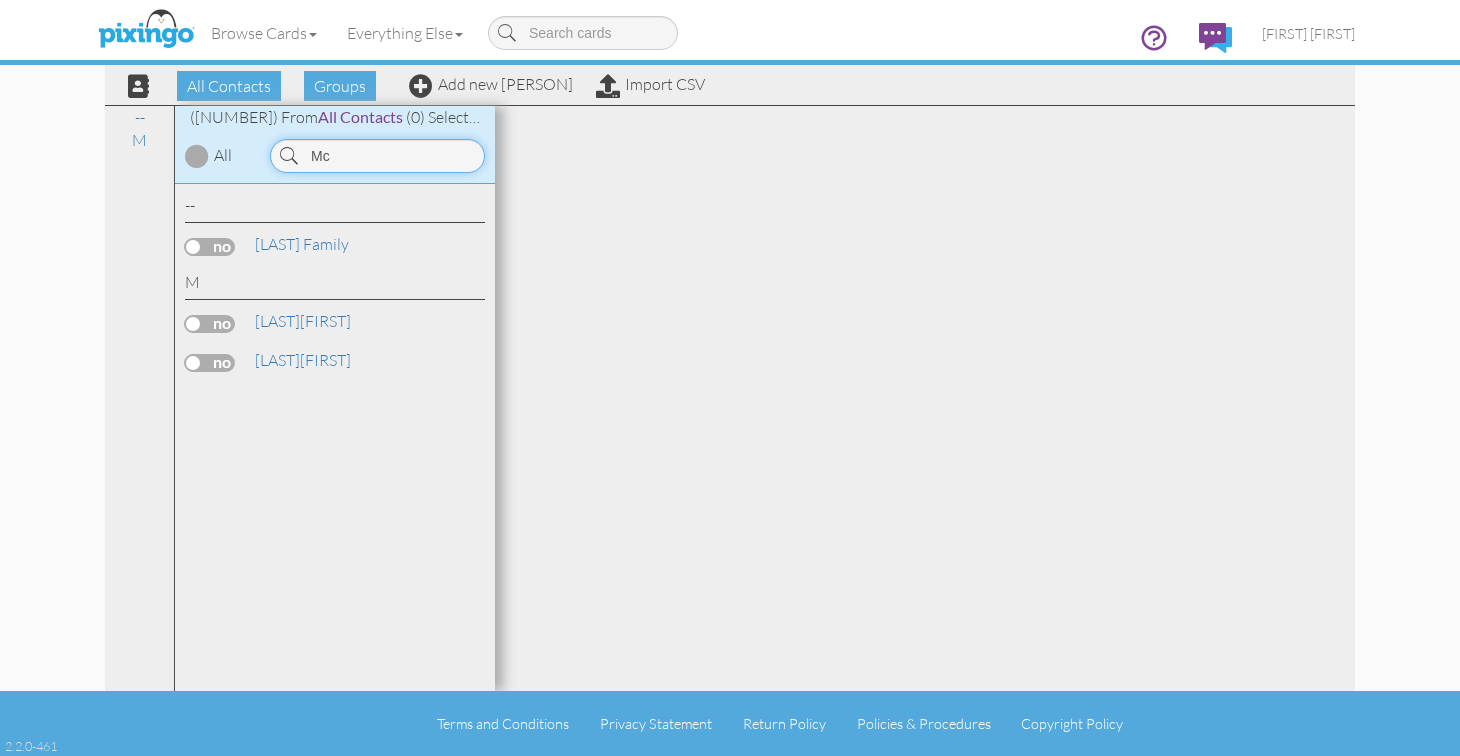 type on "M" 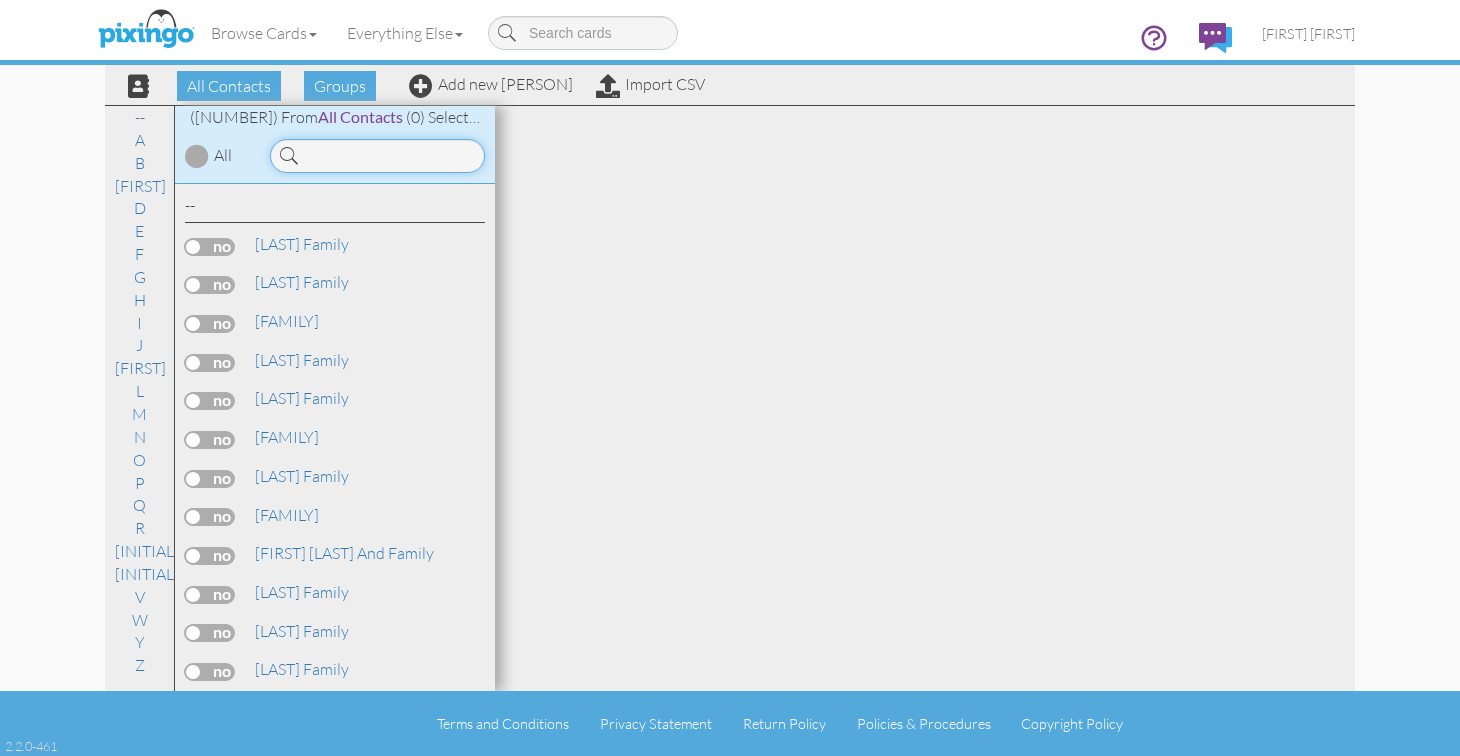 type on "B" 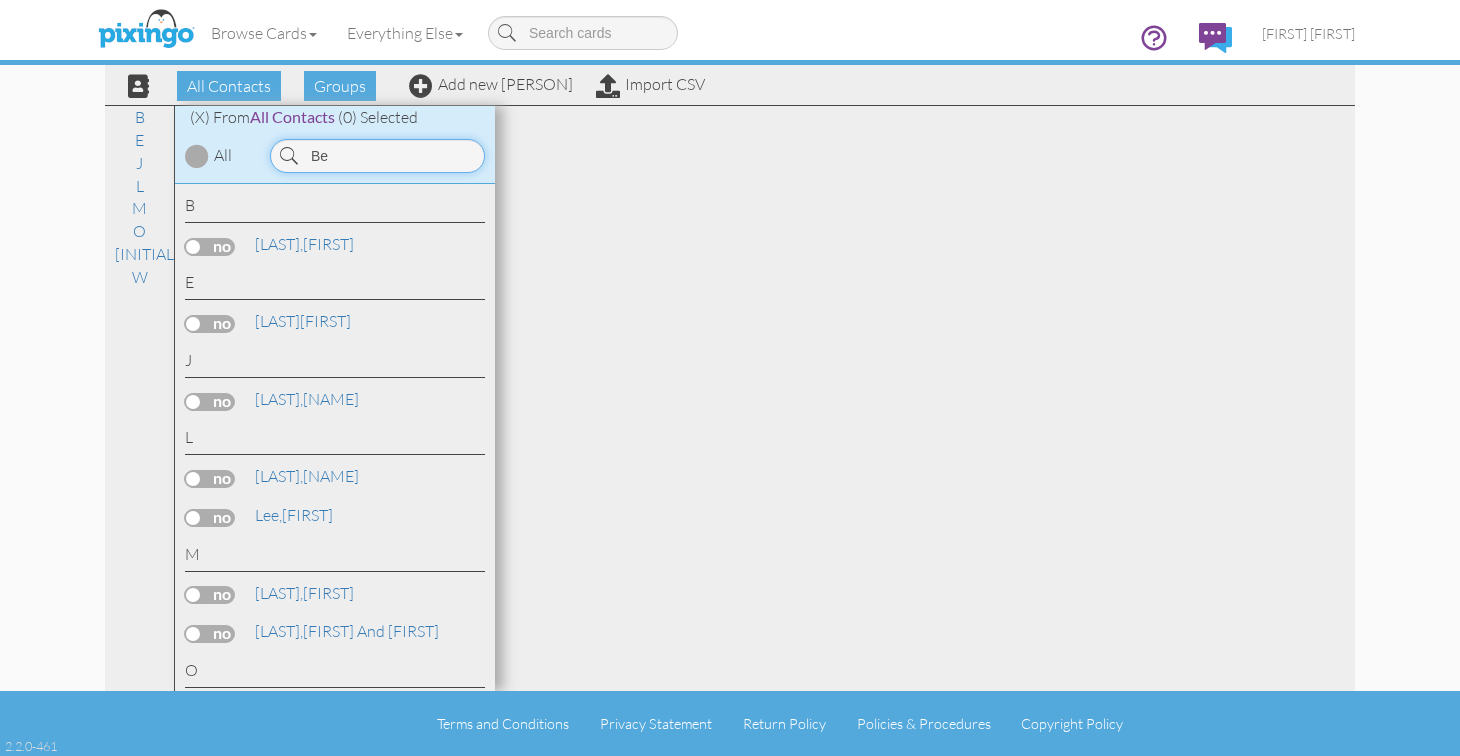 type on "B" 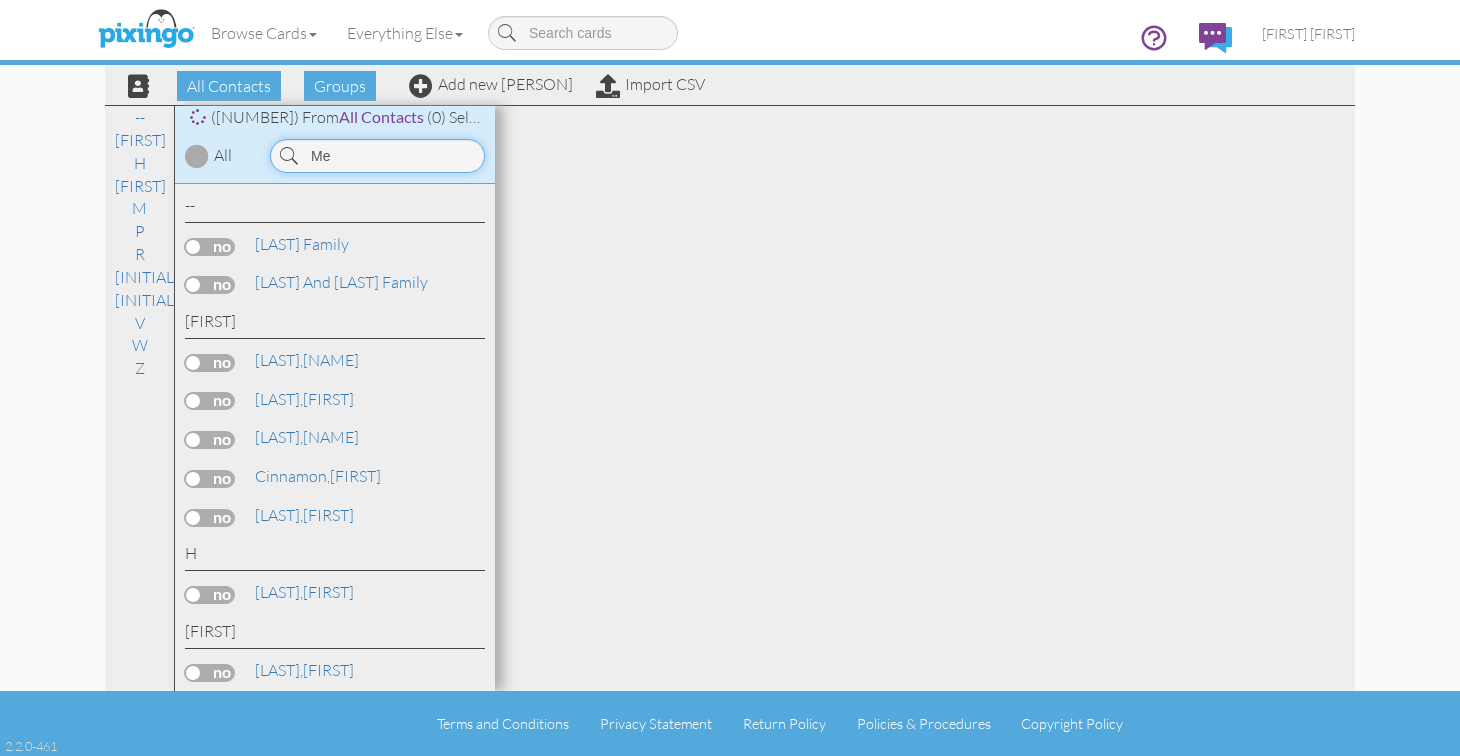type on "M" 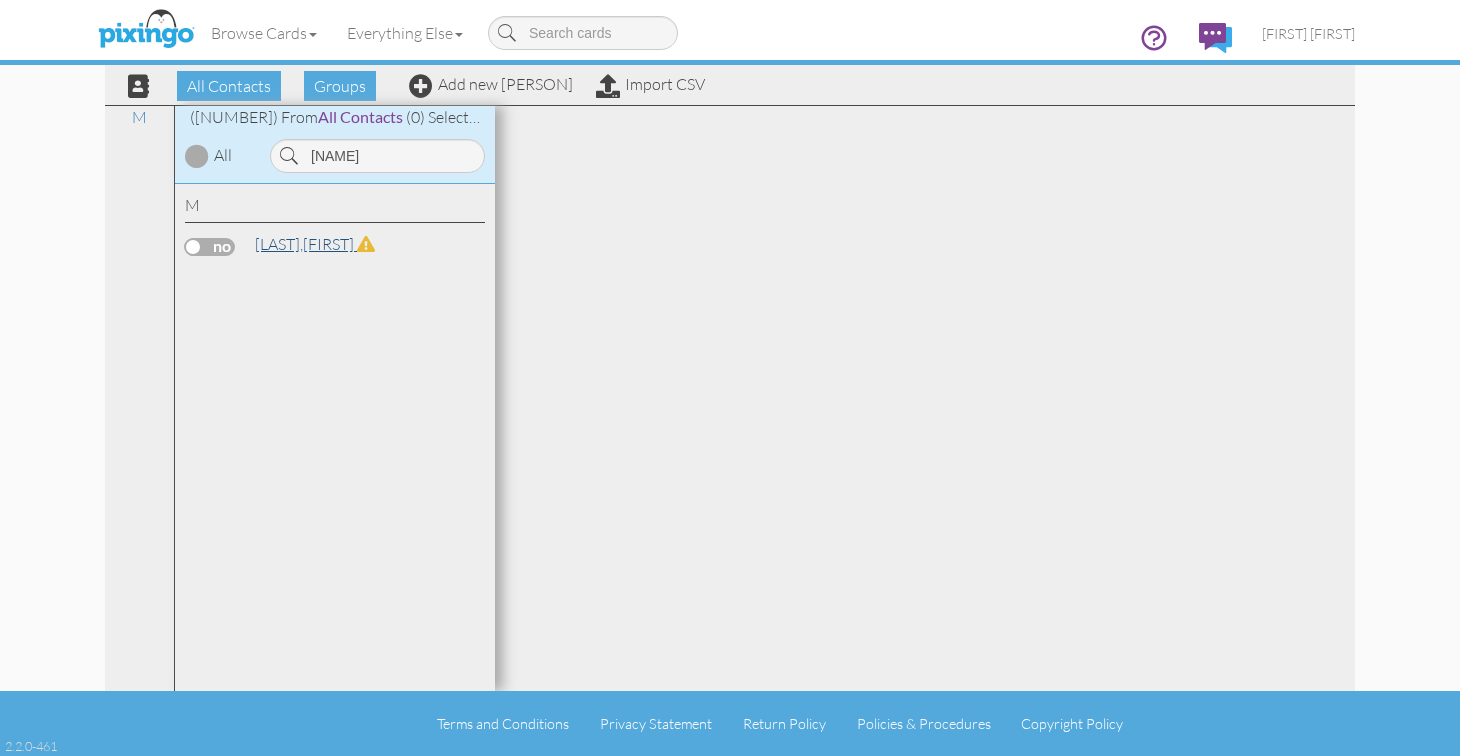 click on "Michaud,
Robert" at bounding box center (315, 244) 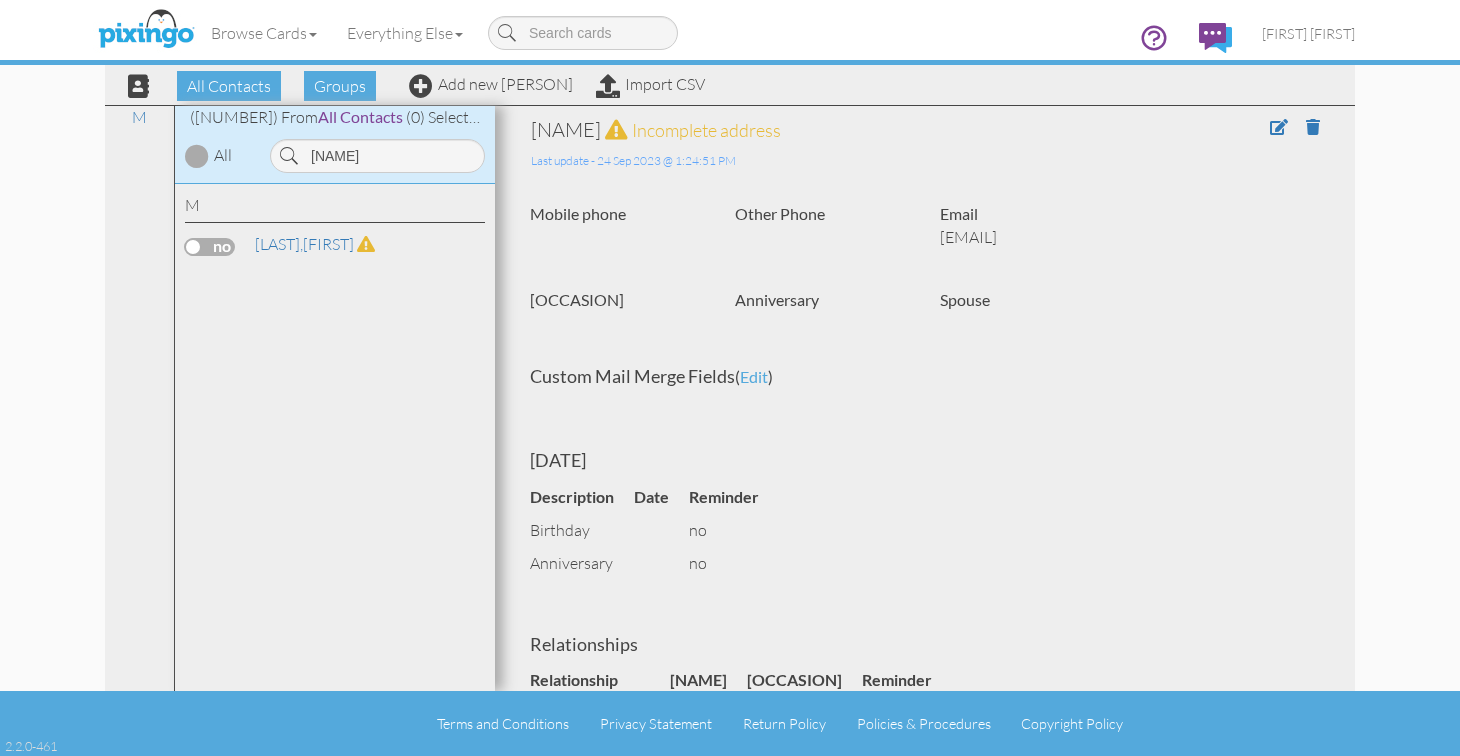 scroll, scrollTop: 0, scrollLeft: 0, axis: both 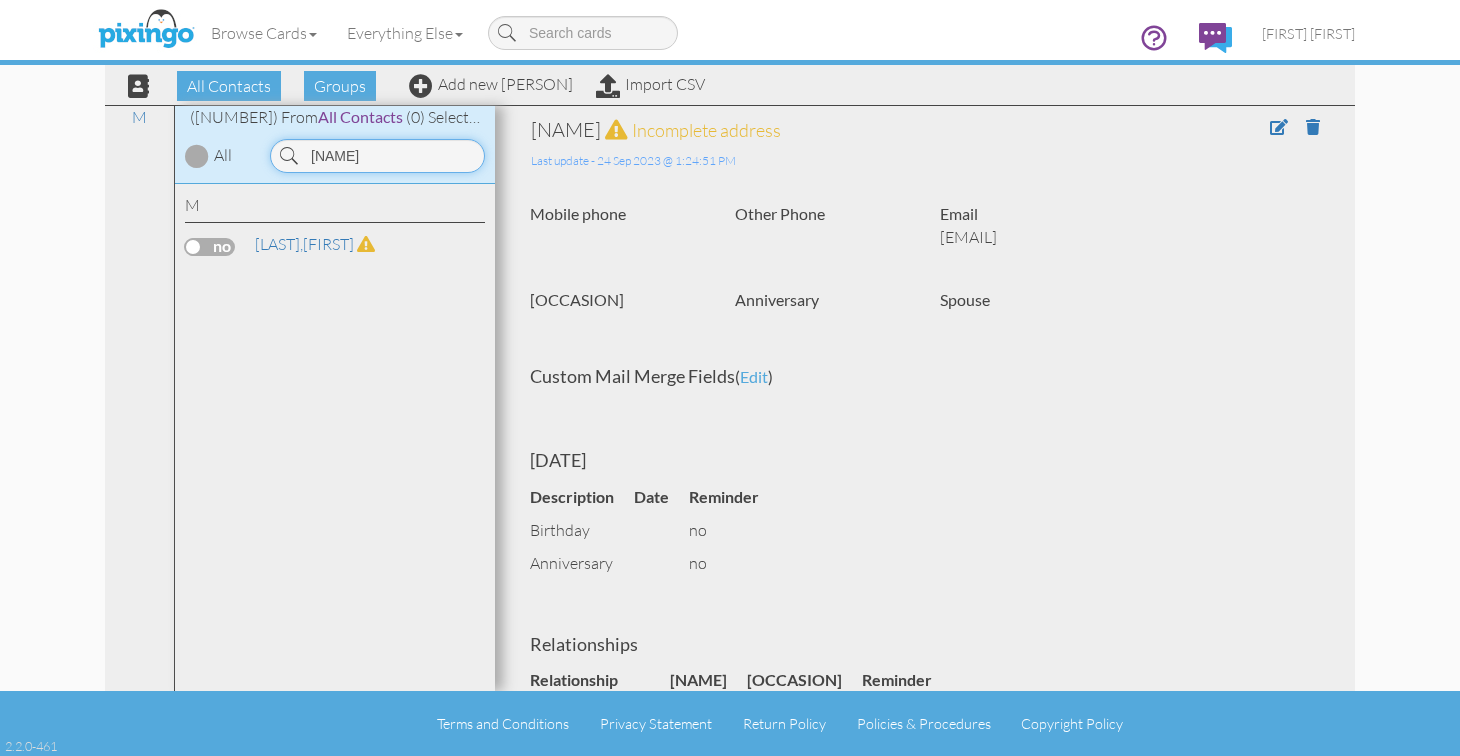 drag, startPoint x: 397, startPoint y: 160, endPoint x: 315, endPoint y: 154, distance: 82.219215 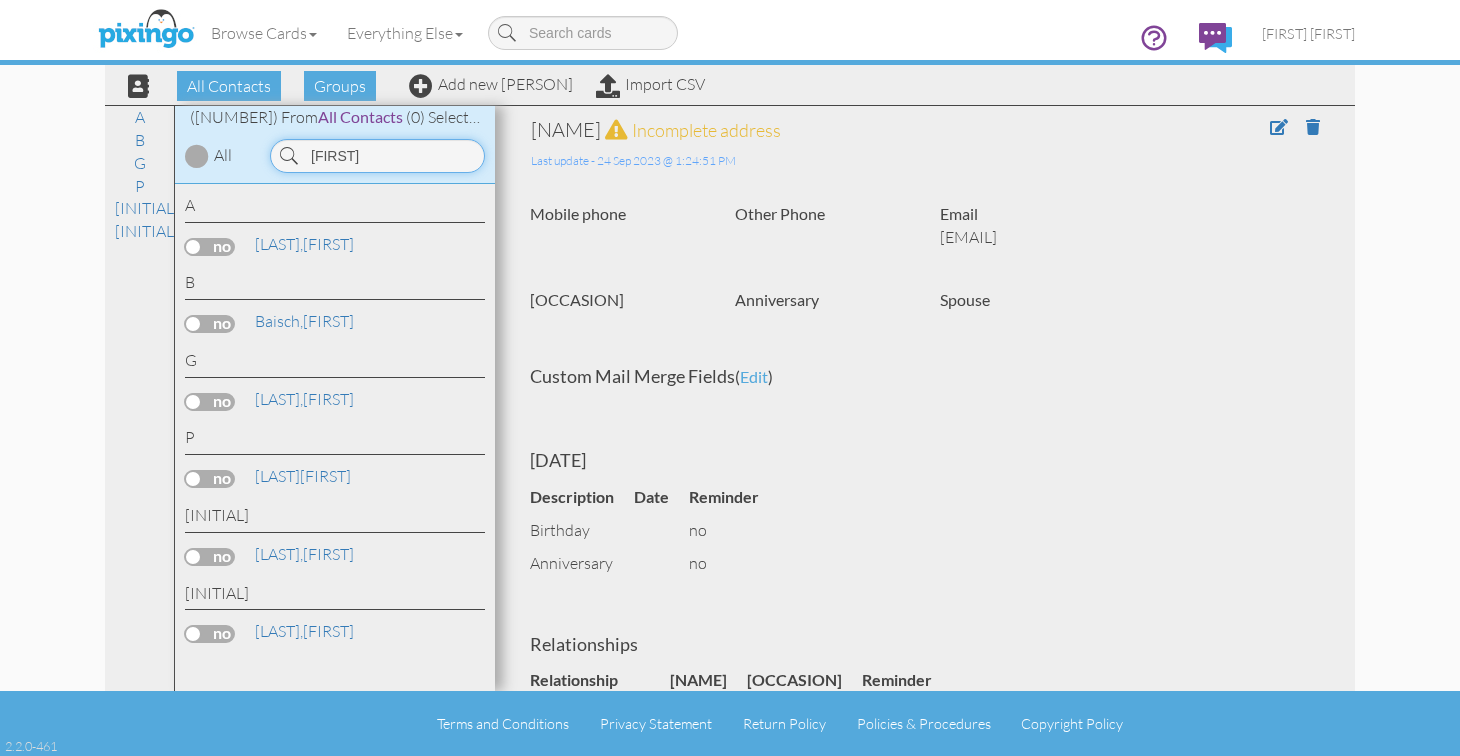 scroll, scrollTop: 0, scrollLeft: 0, axis: both 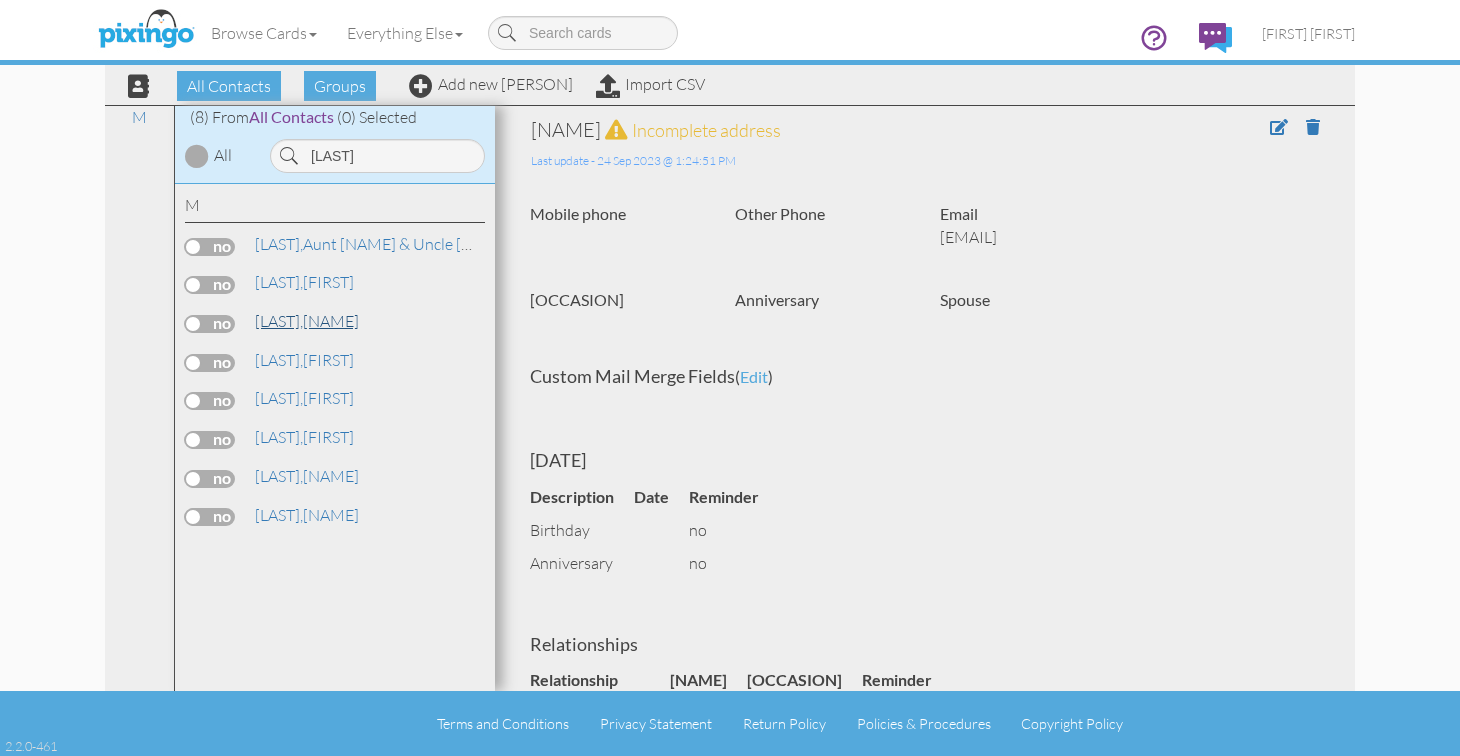 click on "Miller,
Brad" at bounding box center (307, 321) 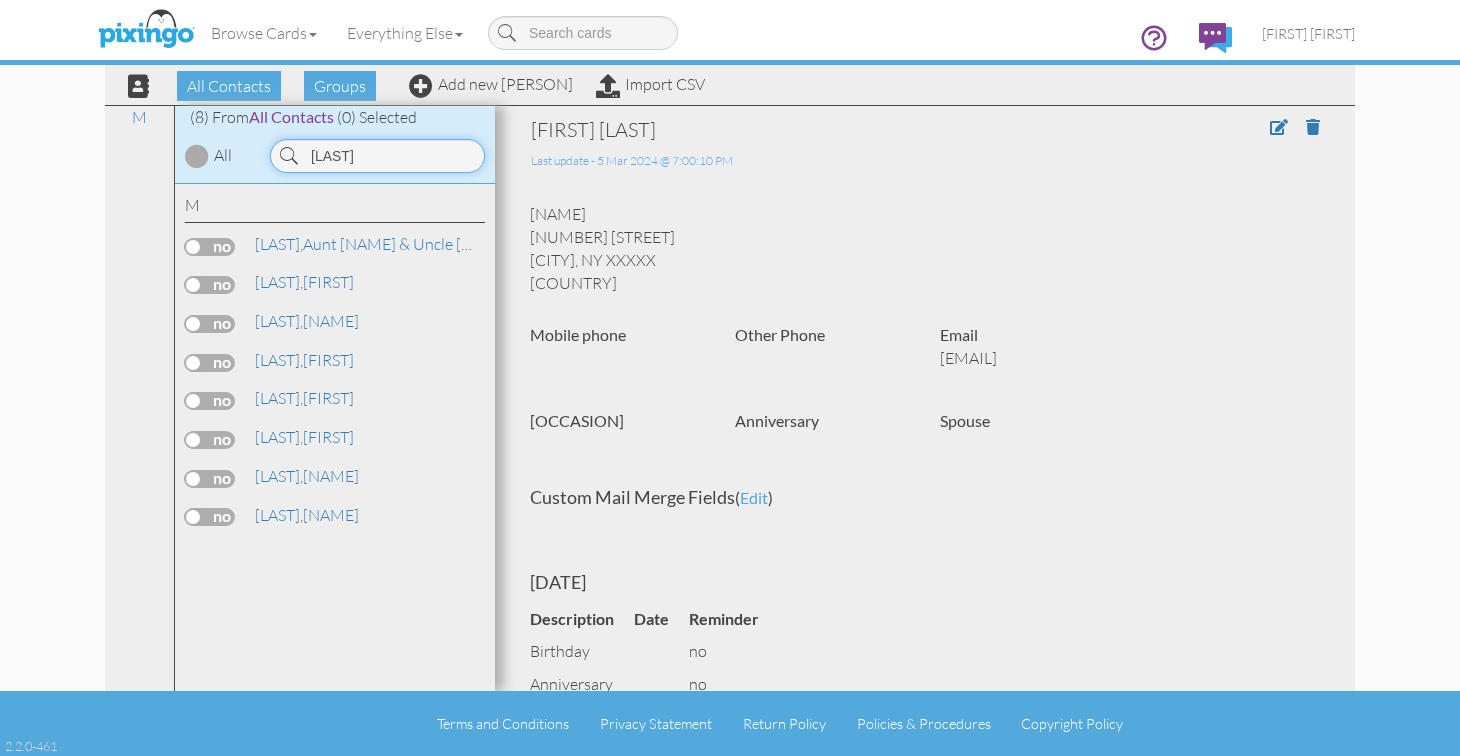 drag, startPoint x: 397, startPoint y: 154, endPoint x: 314, endPoint y: 154, distance: 83 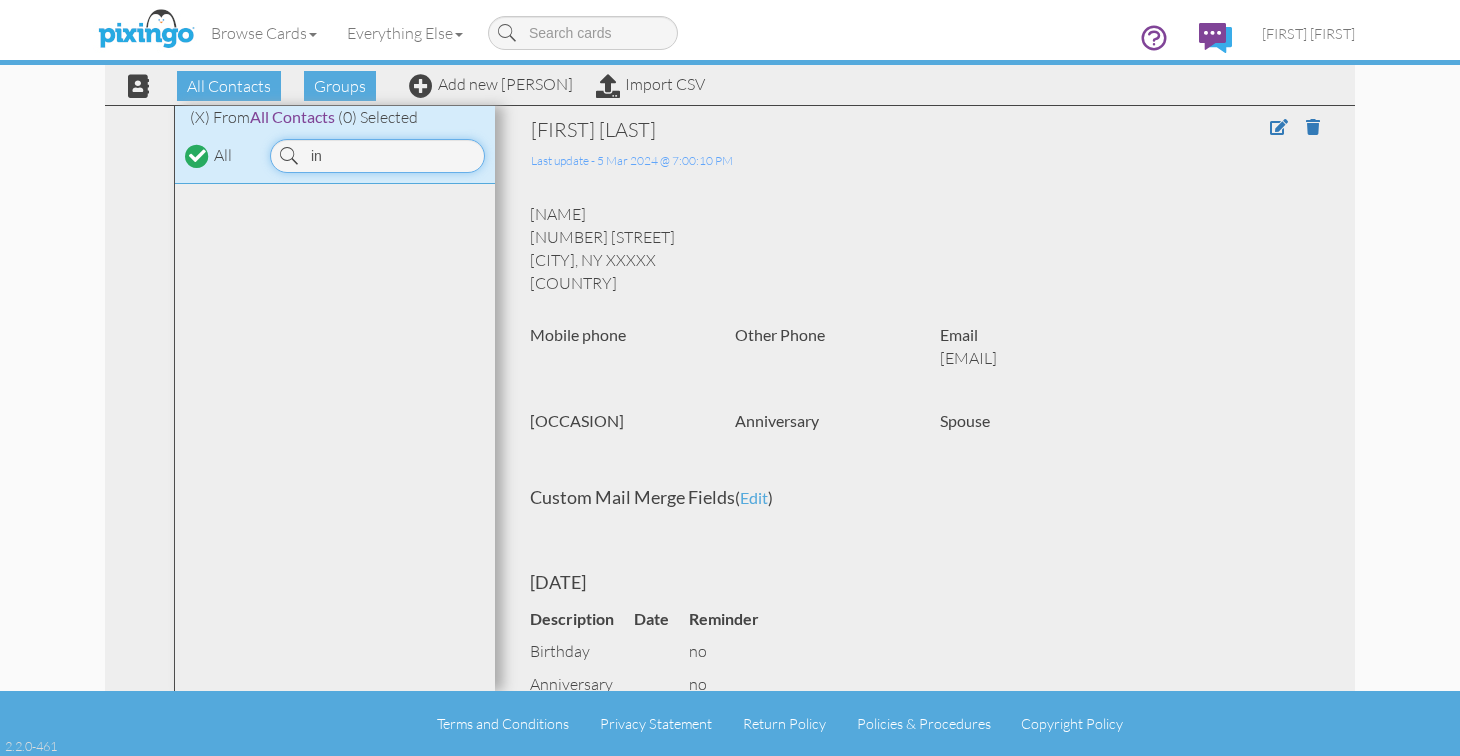 type on "i" 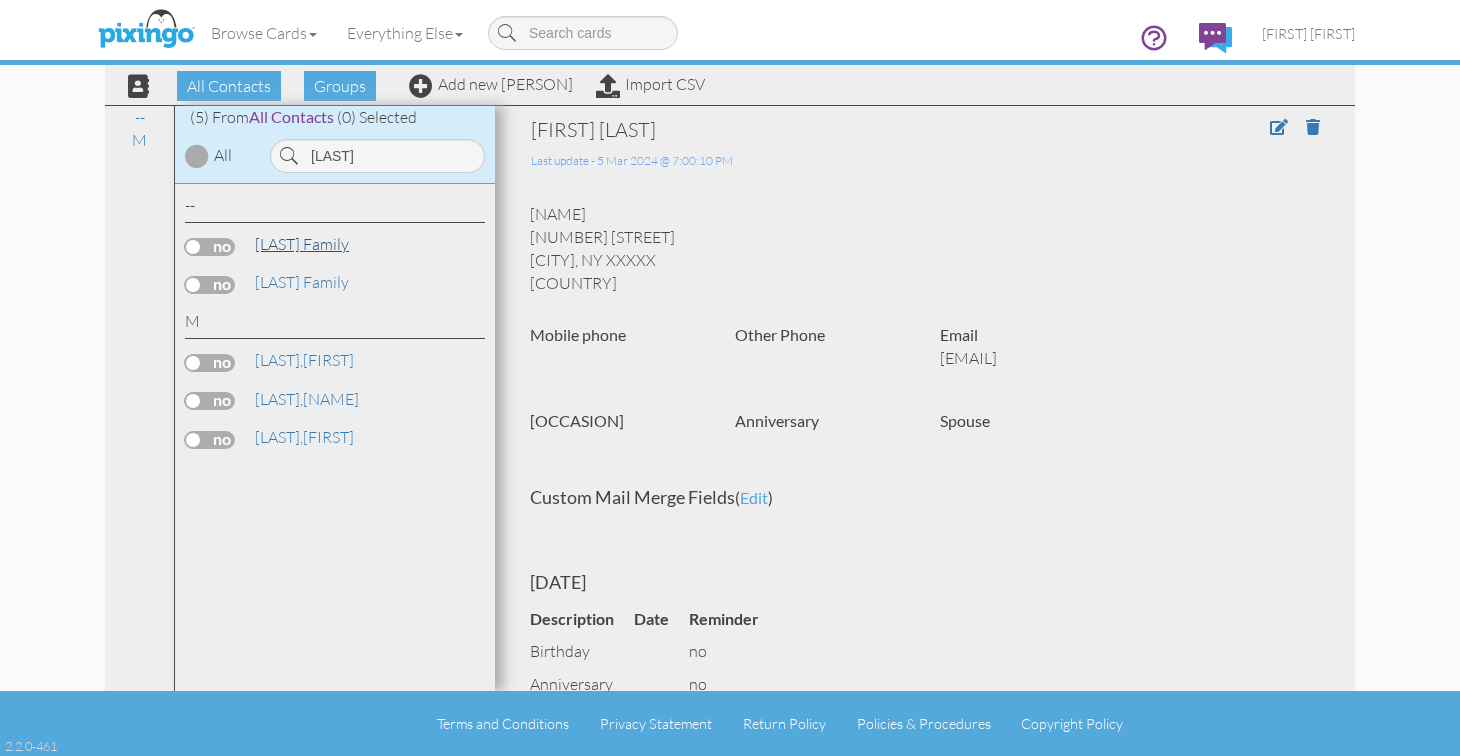 click on "The [LAST] Family" at bounding box center [302, 244] 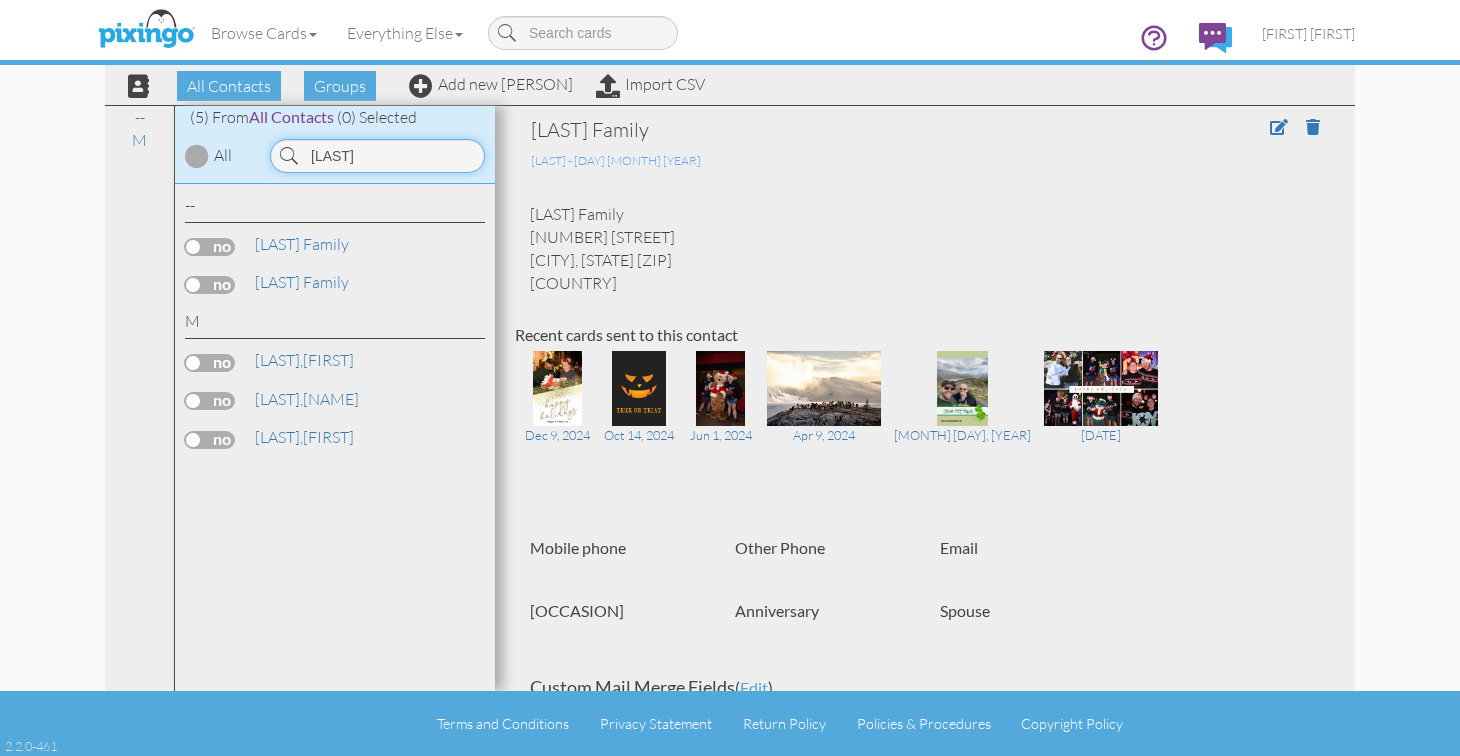 drag, startPoint x: 382, startPoint y: 156, endPoint x: 289, endPoint y: 159, distance: 93.04838 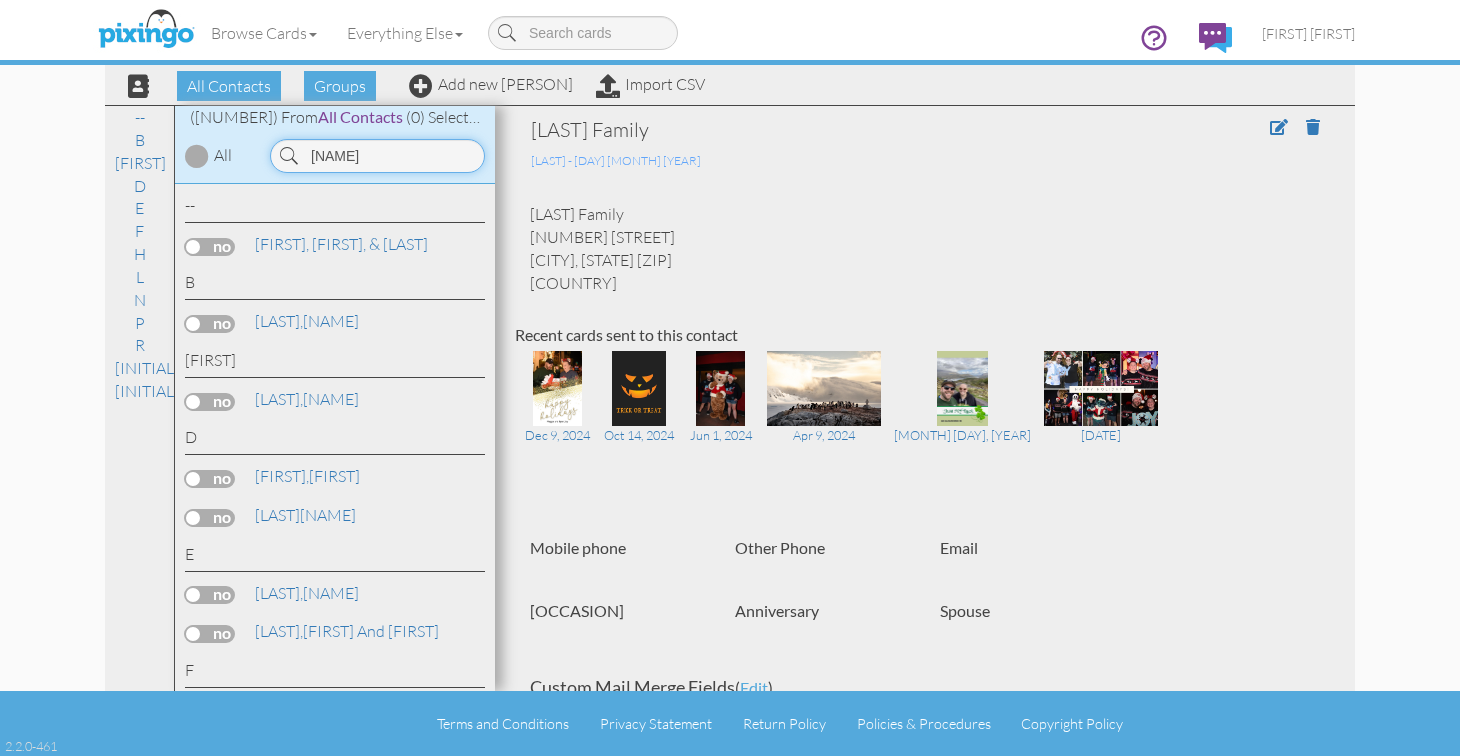 scroll, scrollTop: 0, scrollLeft: 0, axis: both 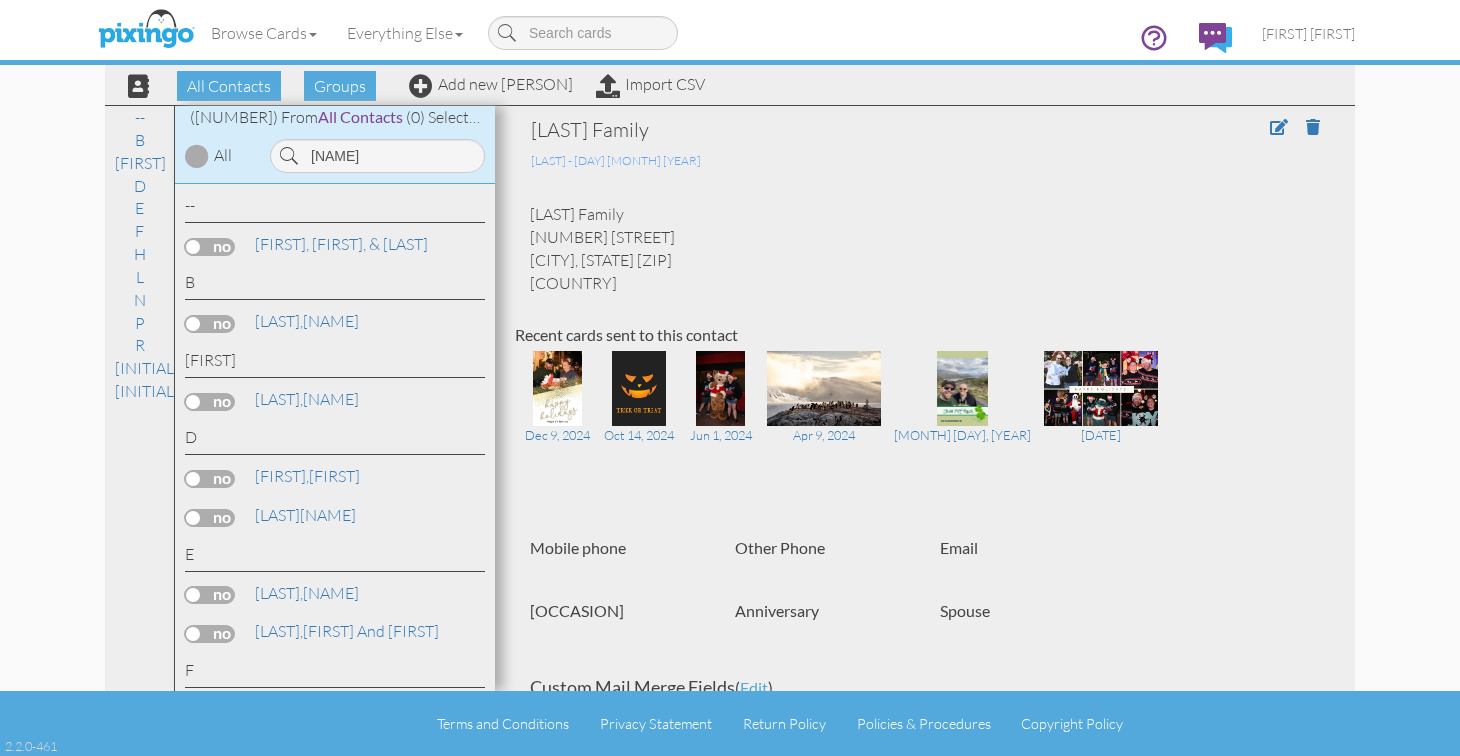 drag, startPoint x: 656, startPoint y: 236, endPoint x: 515, endPoint y: 235, distance: 141.00354 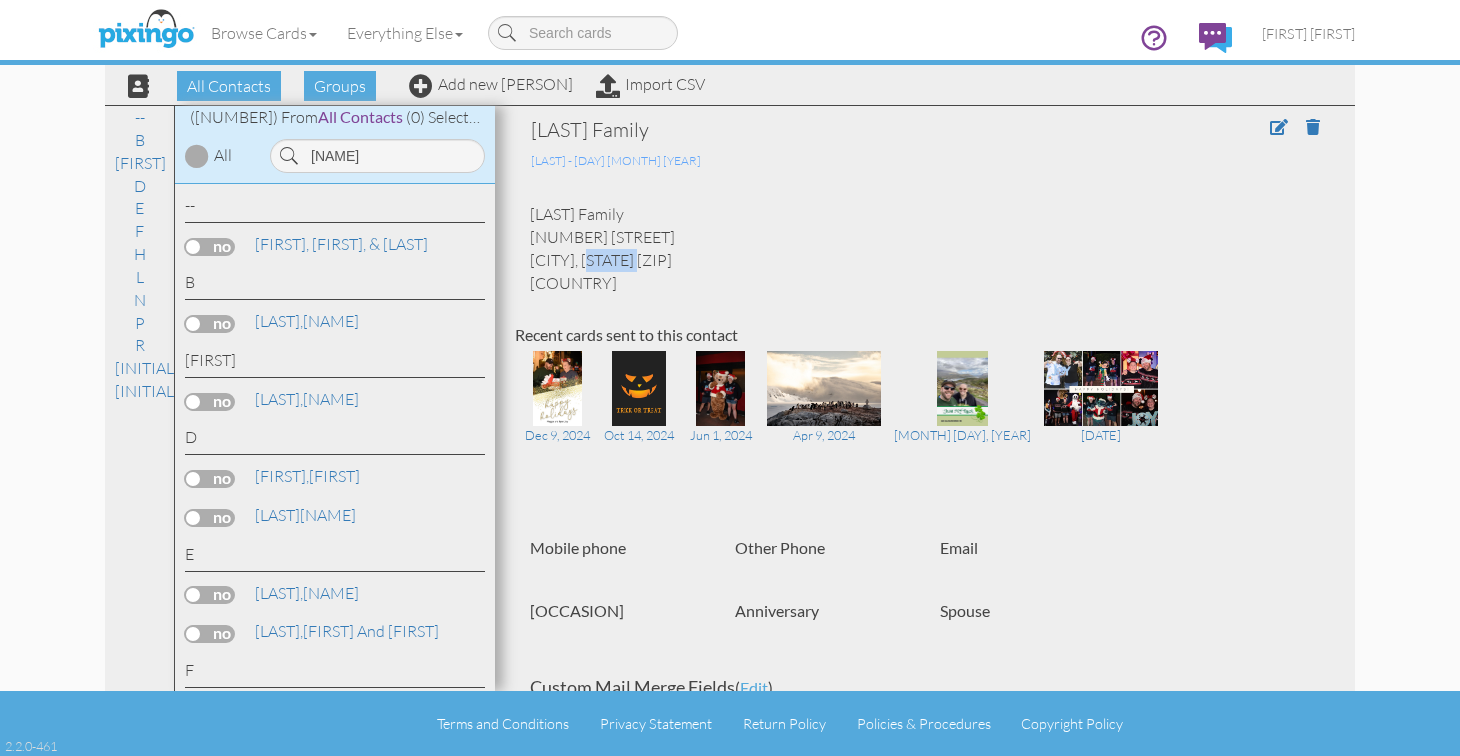 drag, startPoint x: 531, startPoint y: 259, endPoint x: 610, endPoint y: 257, distance: 79.025314 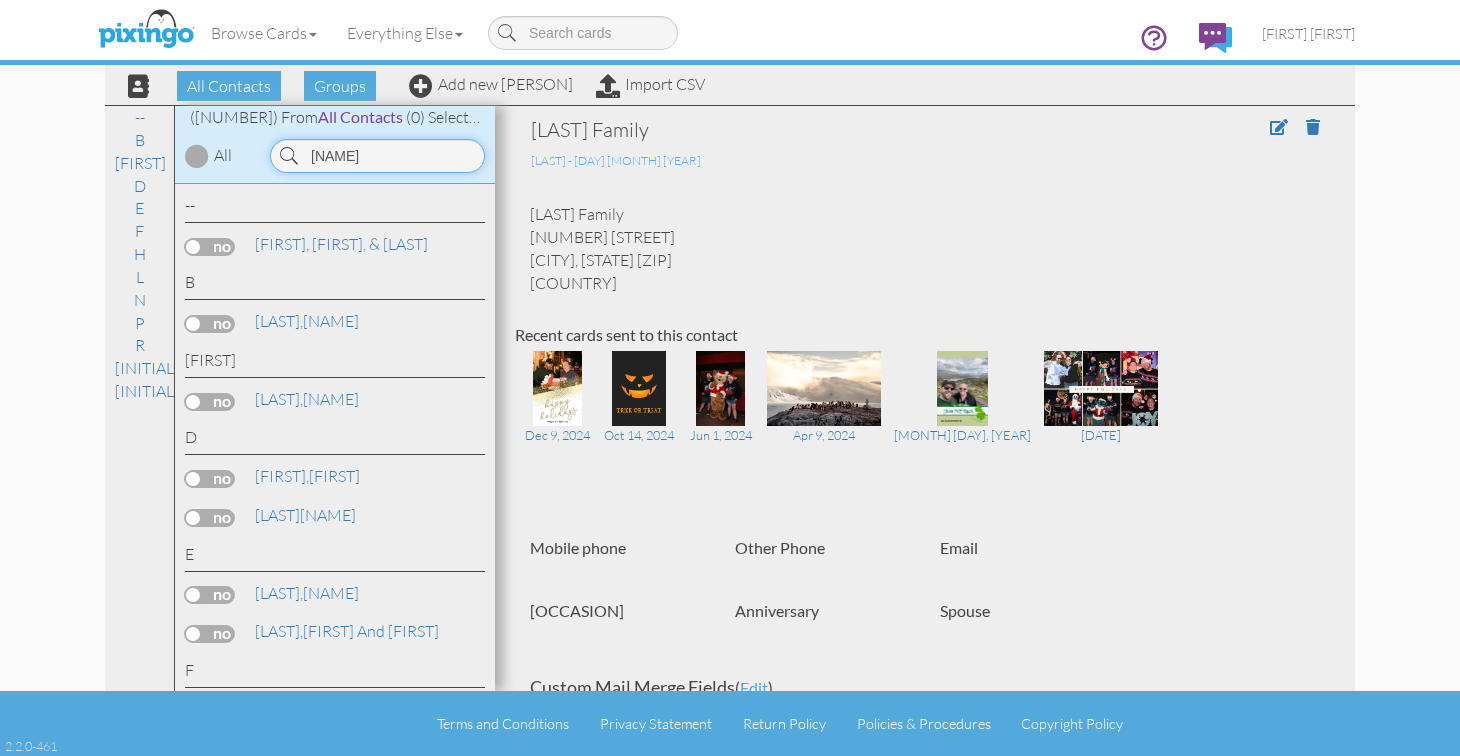 drag, startPoint x: 380, startPoint y: 146, endPoint x: 256, endPoint y: 139, distance: 124.197426 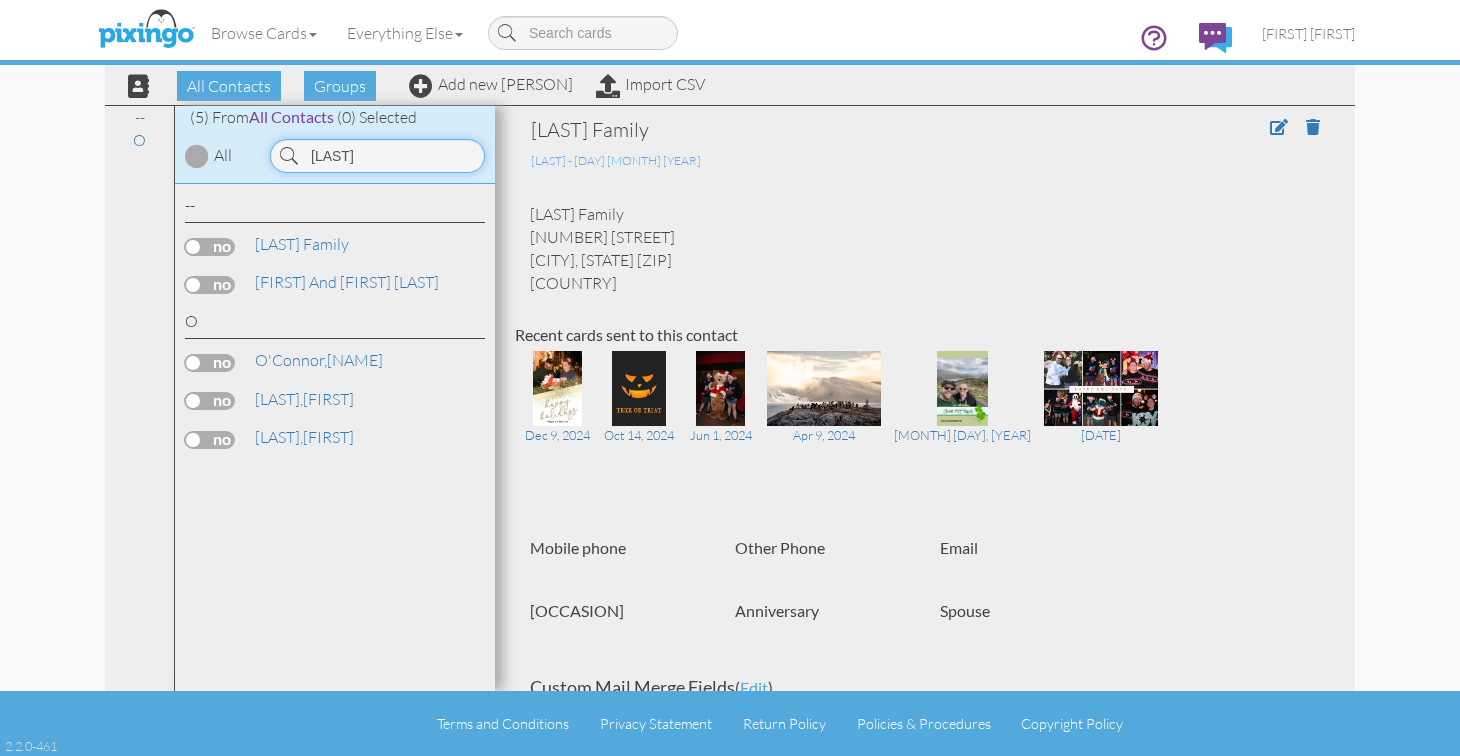 type on "[LAST]" 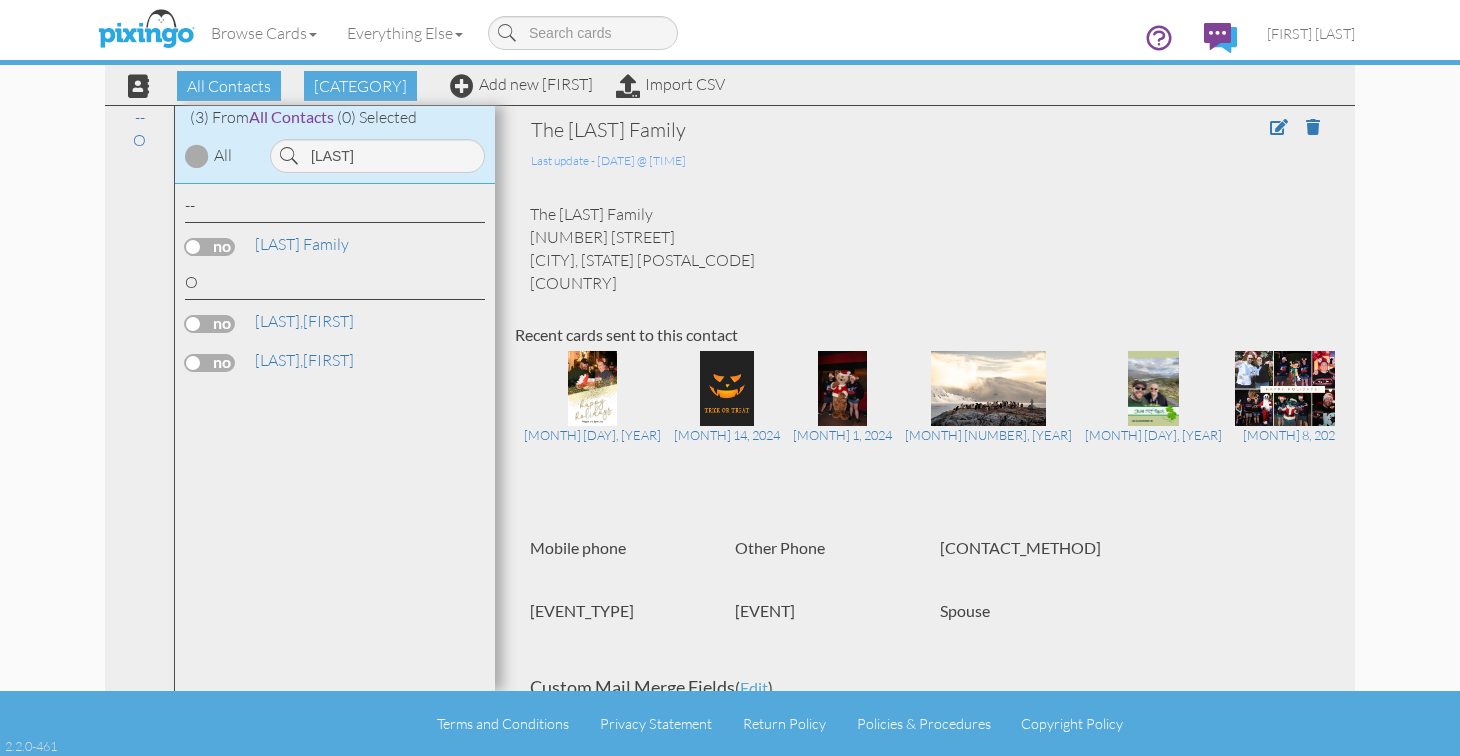 scroll, scrollTop: 0, scrollLeft: 0, axis: both 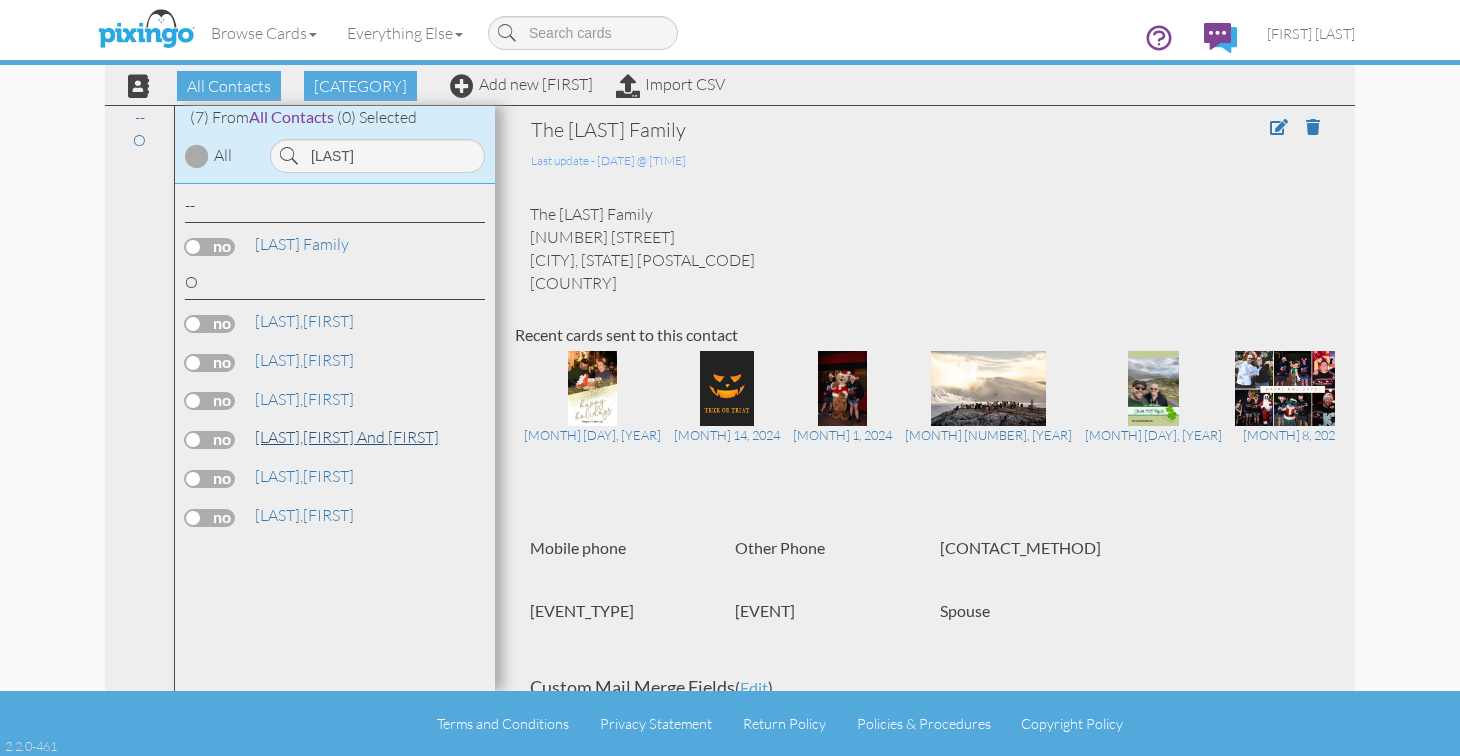 click on "[LAST],
[FIRST] and [FIRST]" at bounding box center [347, 437] 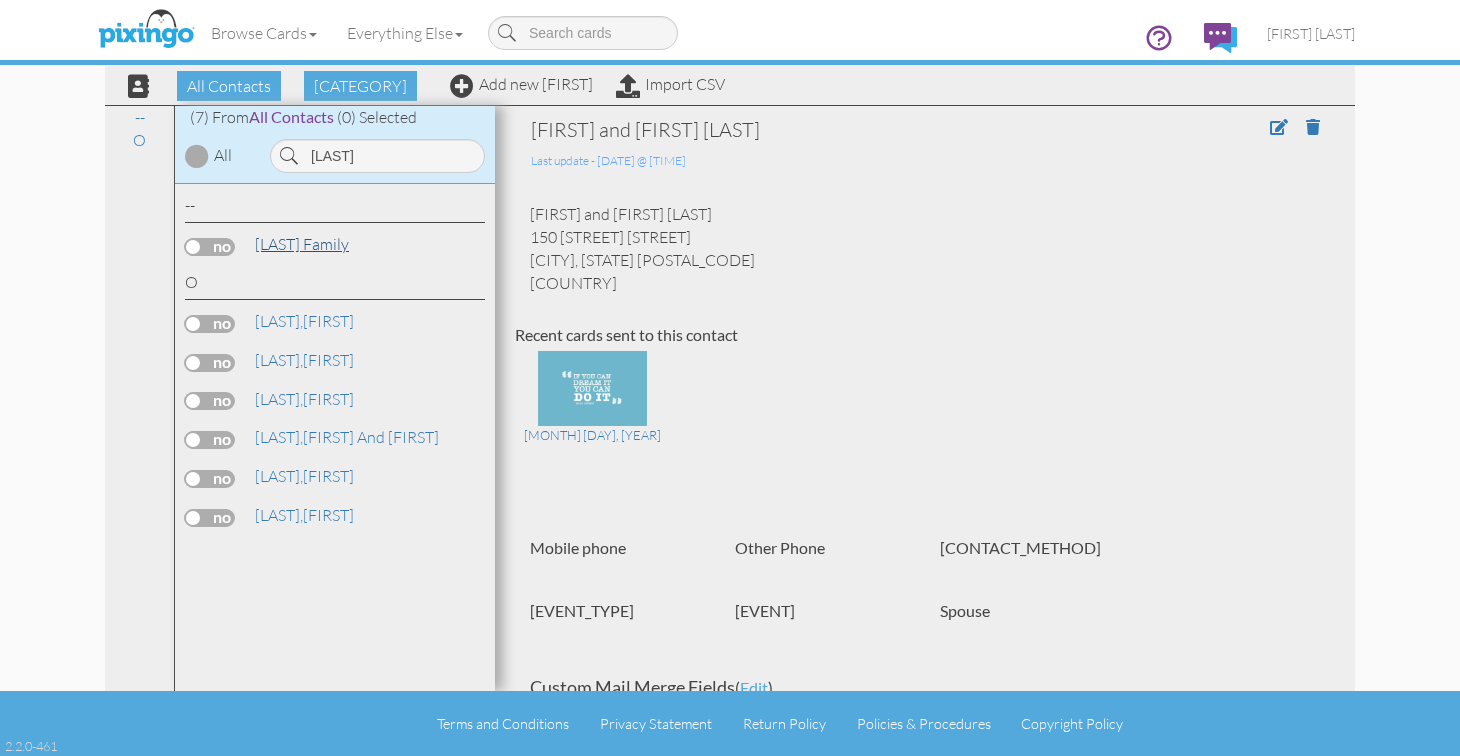 click on "[LAST] Family" at bounding box center [302, 244] 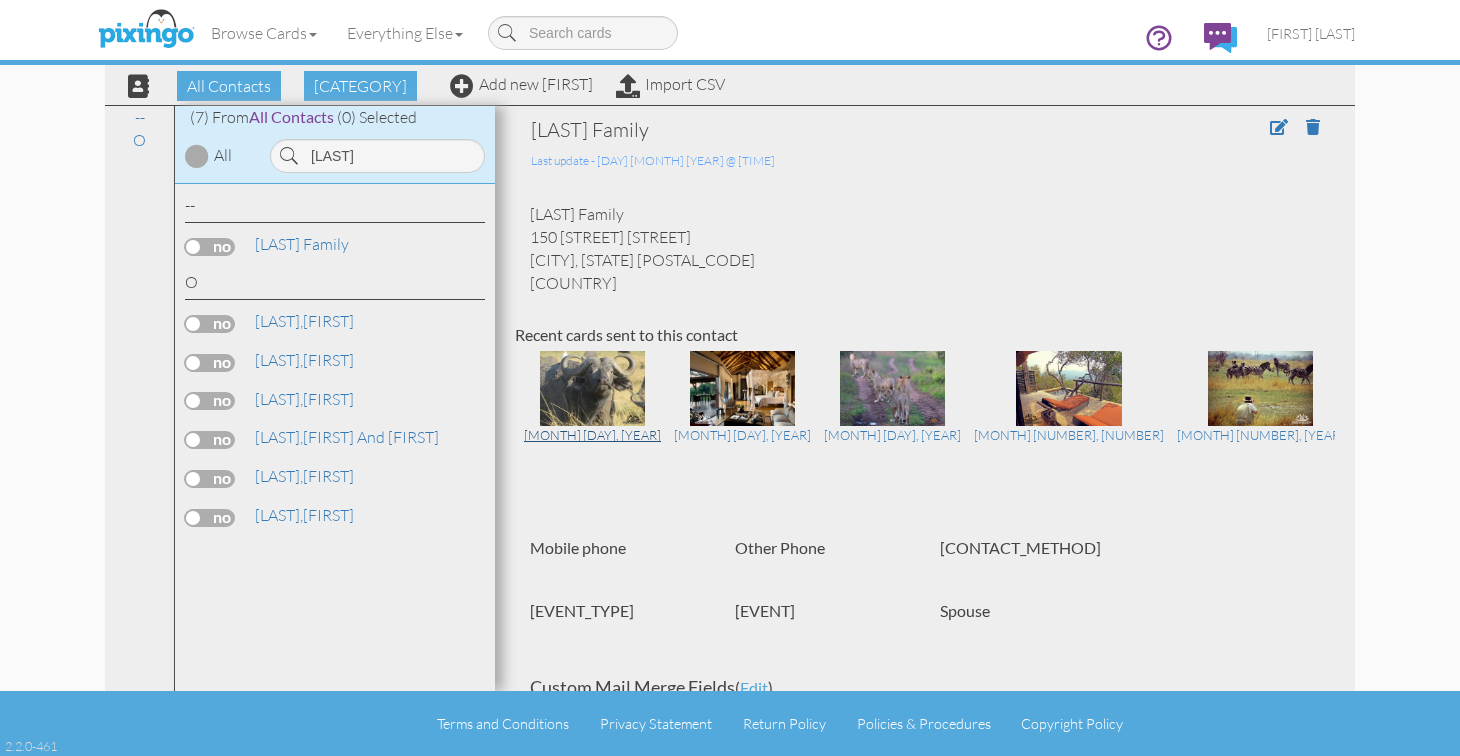 scroll, scrollTop: 0, scrollLeft: 0, axis: both 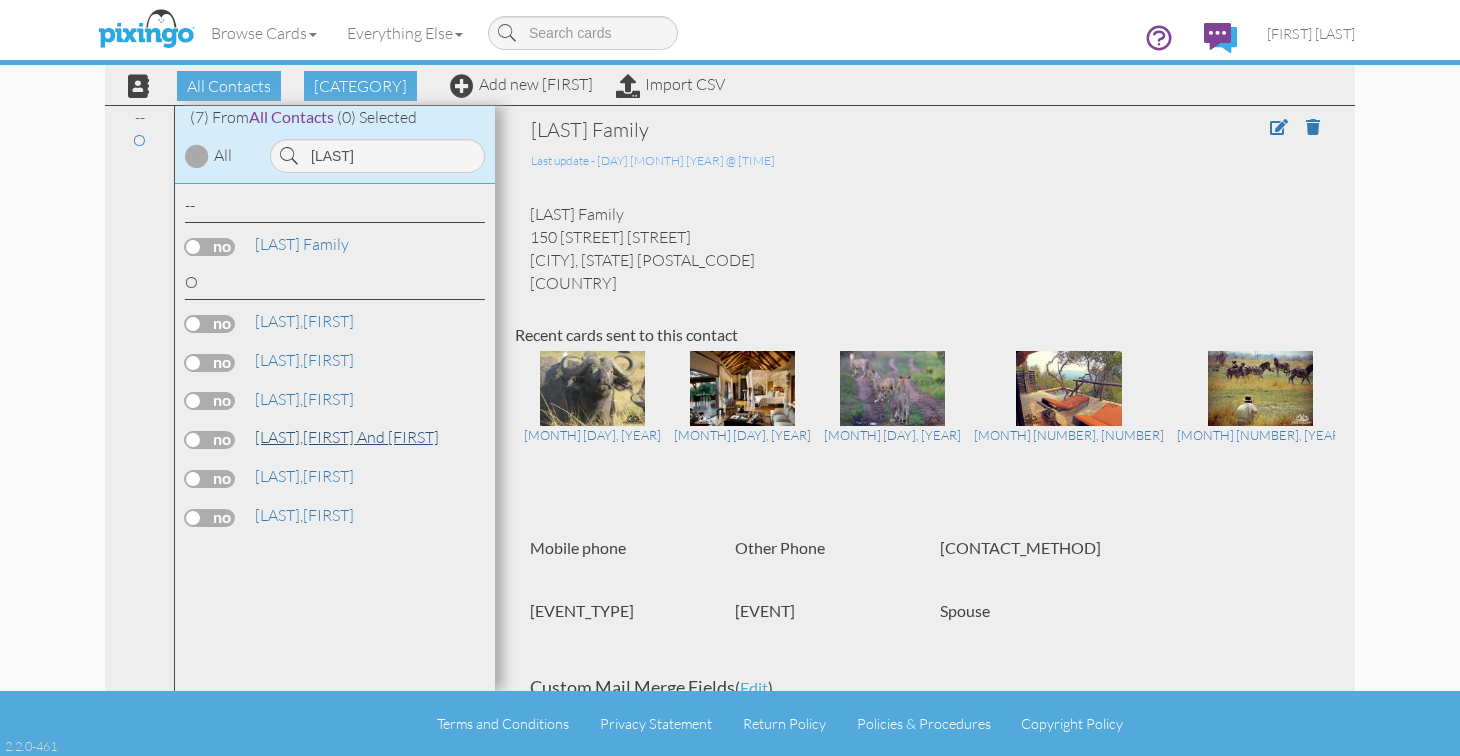 click on "[LAST],
[FIRST] and [FIRST]" at bounding box center (347, 437) 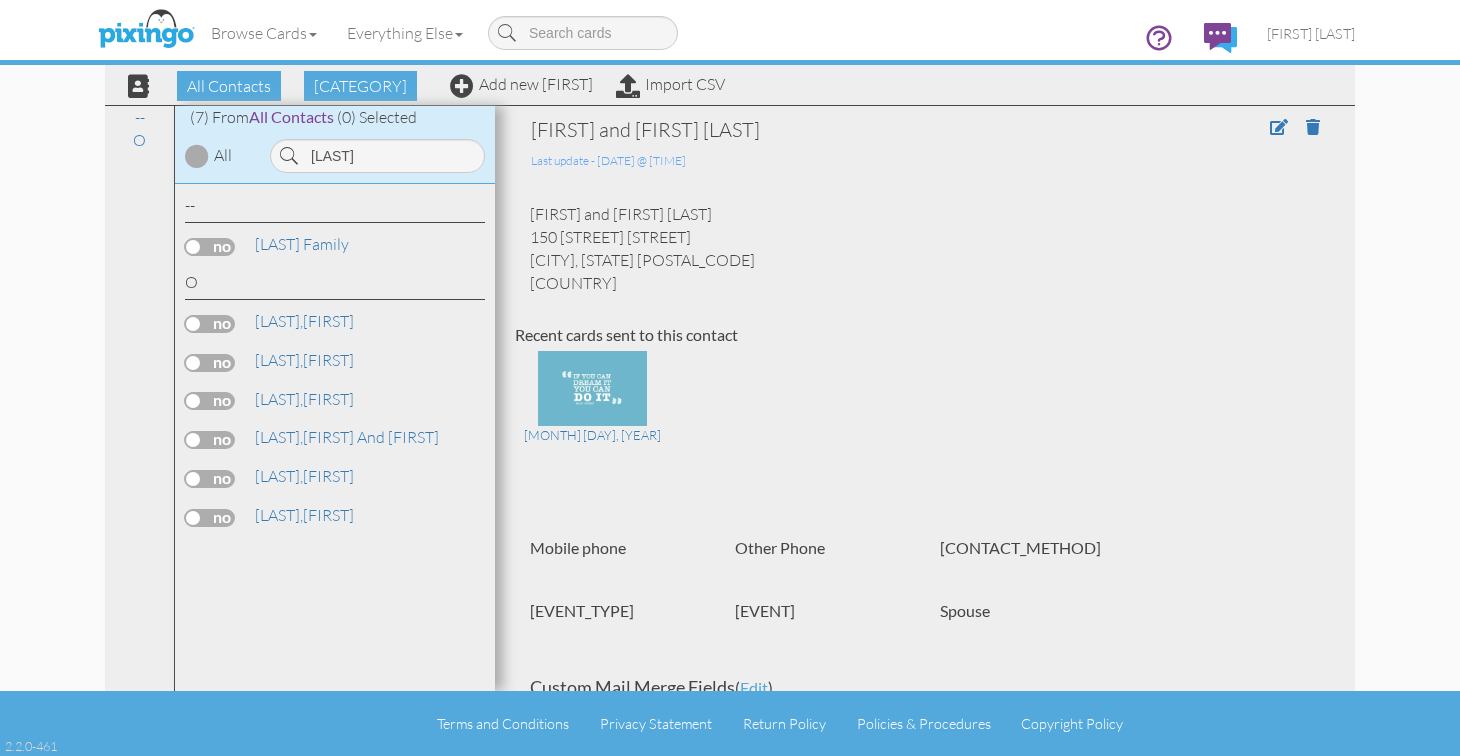 click on "Browse Cards
Business
Accounting
Automotive
Chiropractor
Customer
Dental
Financial Advisor
Insurance
Legal Love" at bounding box center [730, 39] 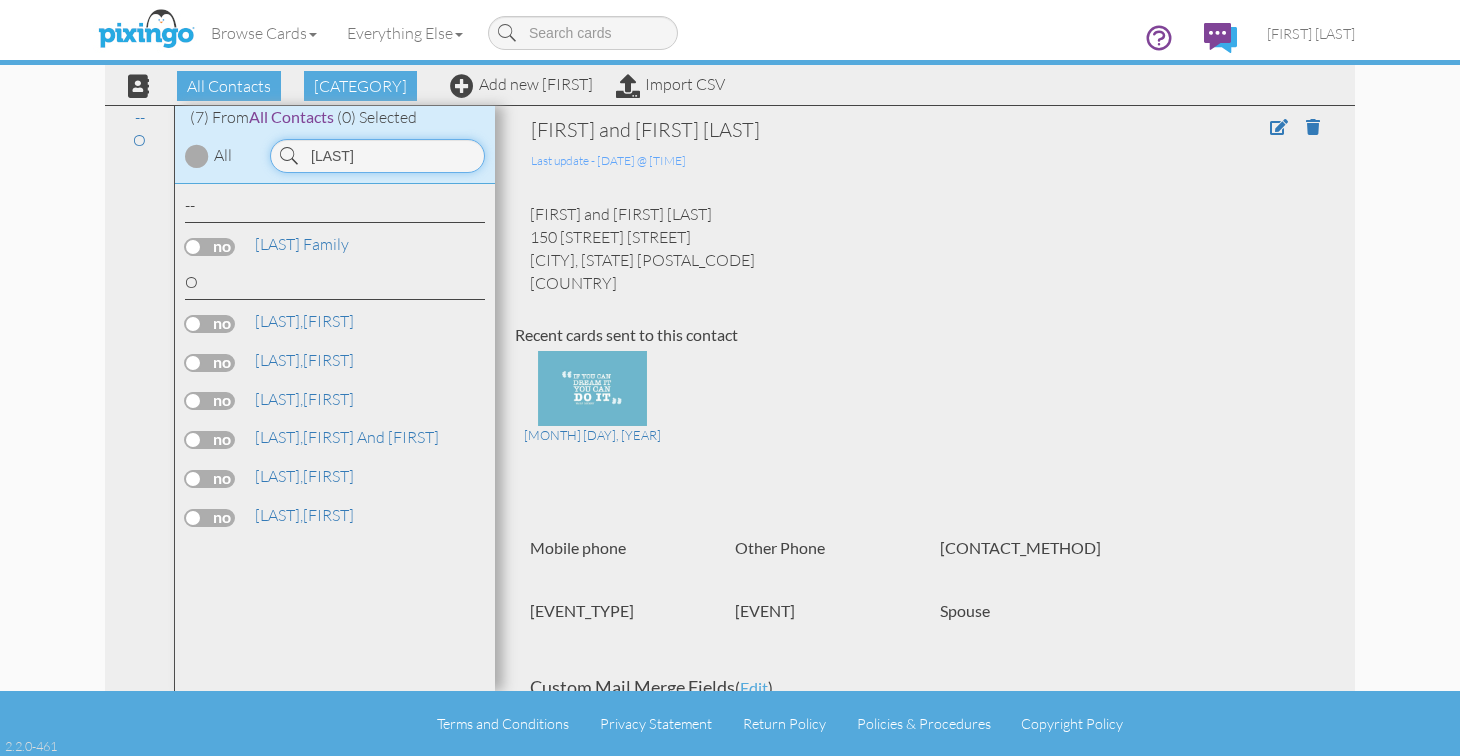 drag, startPoint x: 407, startPoint y: 157, endPoint x: 278, endPoint y: 142, distance: 129.86917 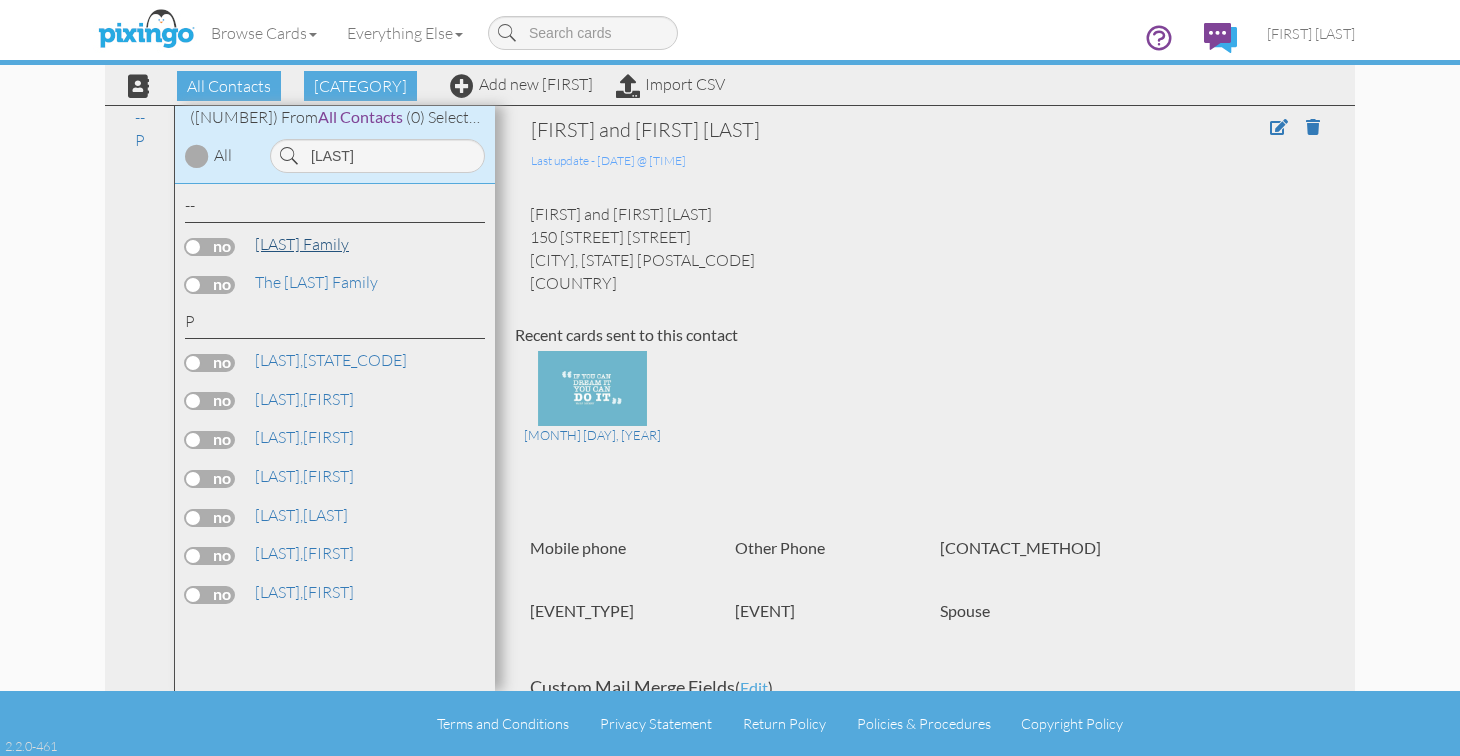 click on "[LAST] Family" at bounding box center [302, 244] 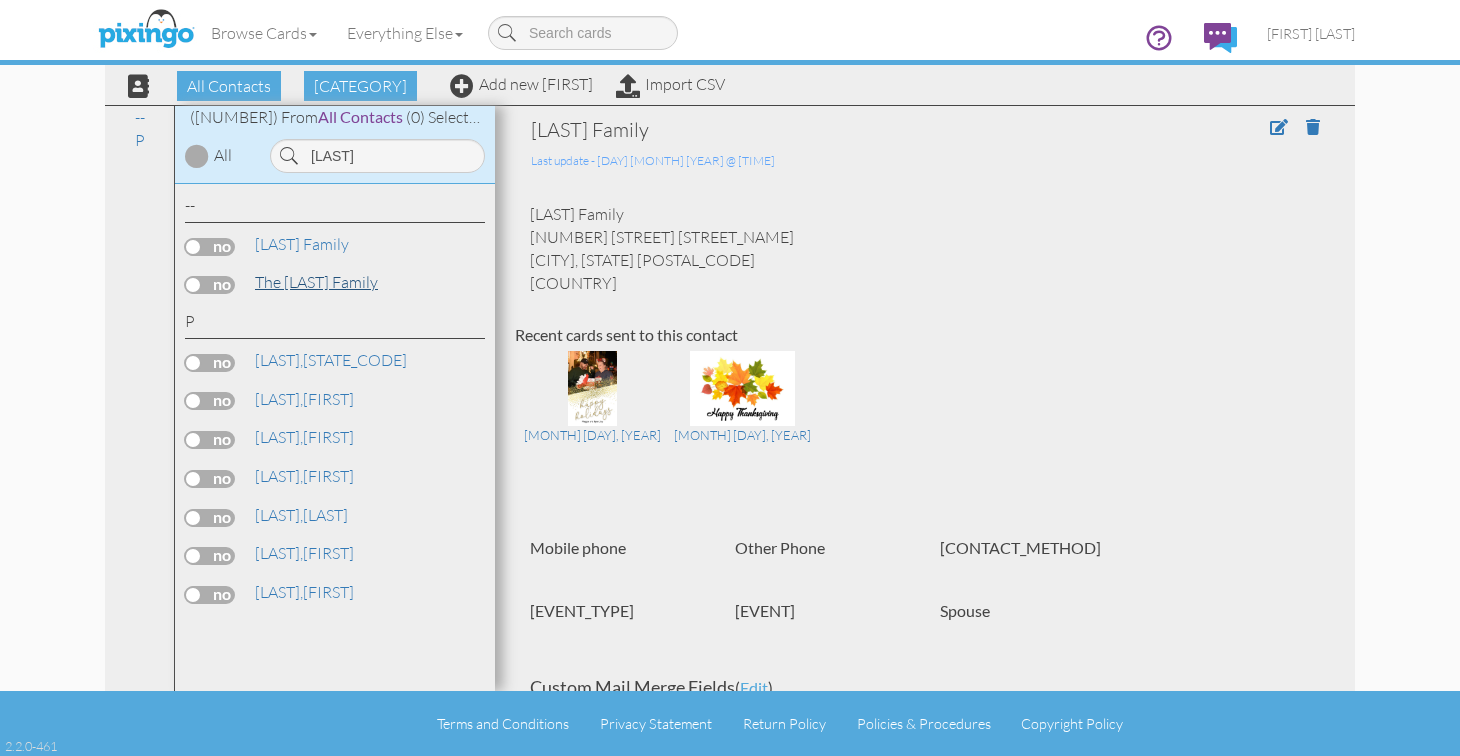 click on "The [LAST] Family" at bounding box center [316, 282] 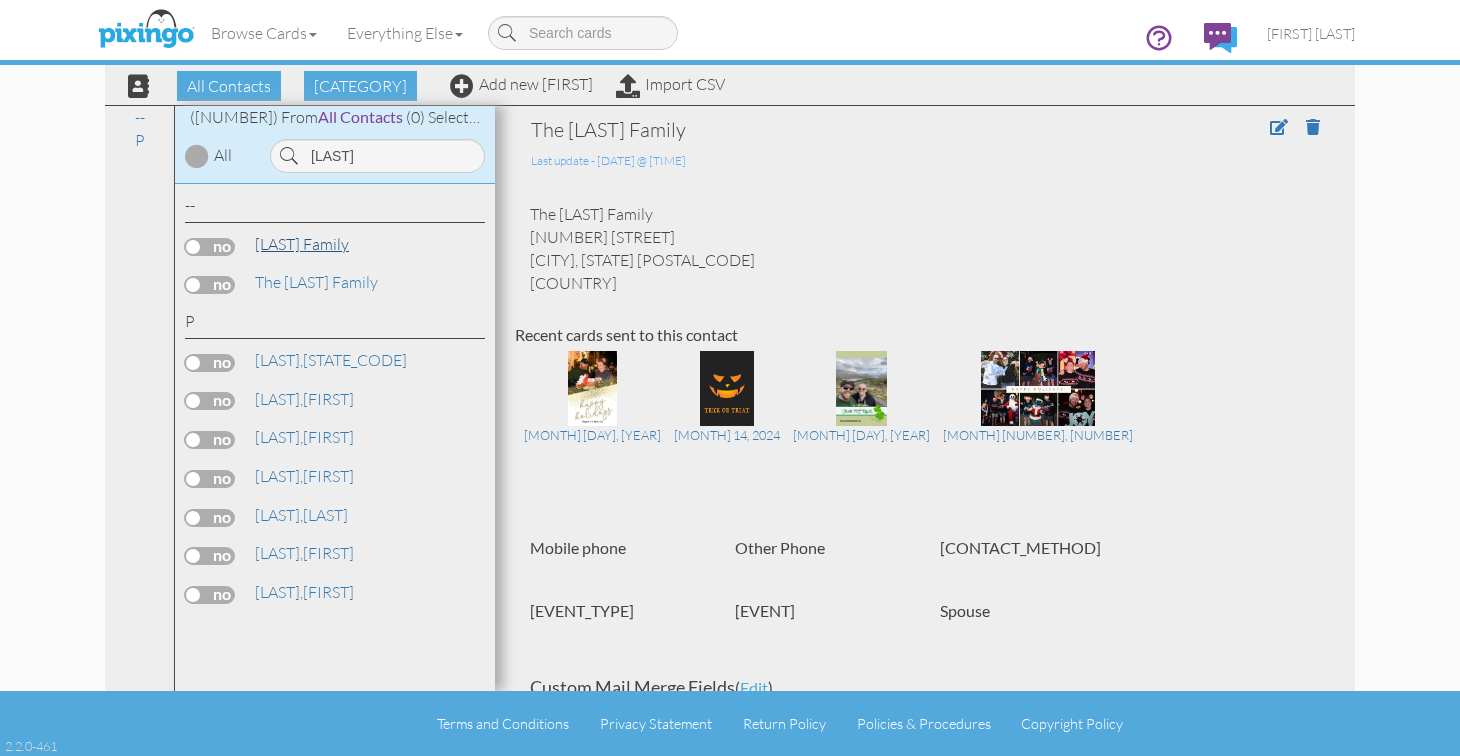 click on "[LAST] Family" at bounding box center [302, 244] 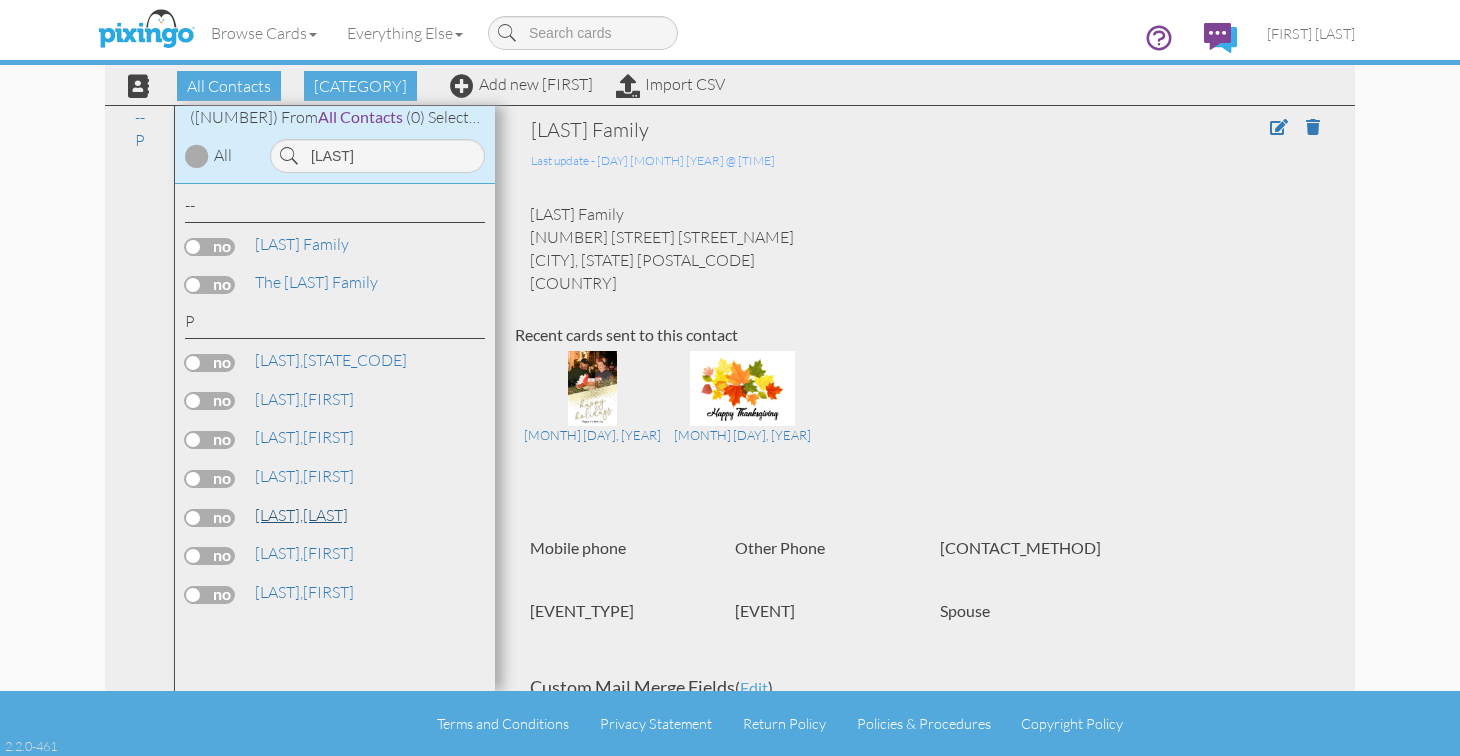 click on "[LAST],
[FIRST]" at bounding box center (301, 515) 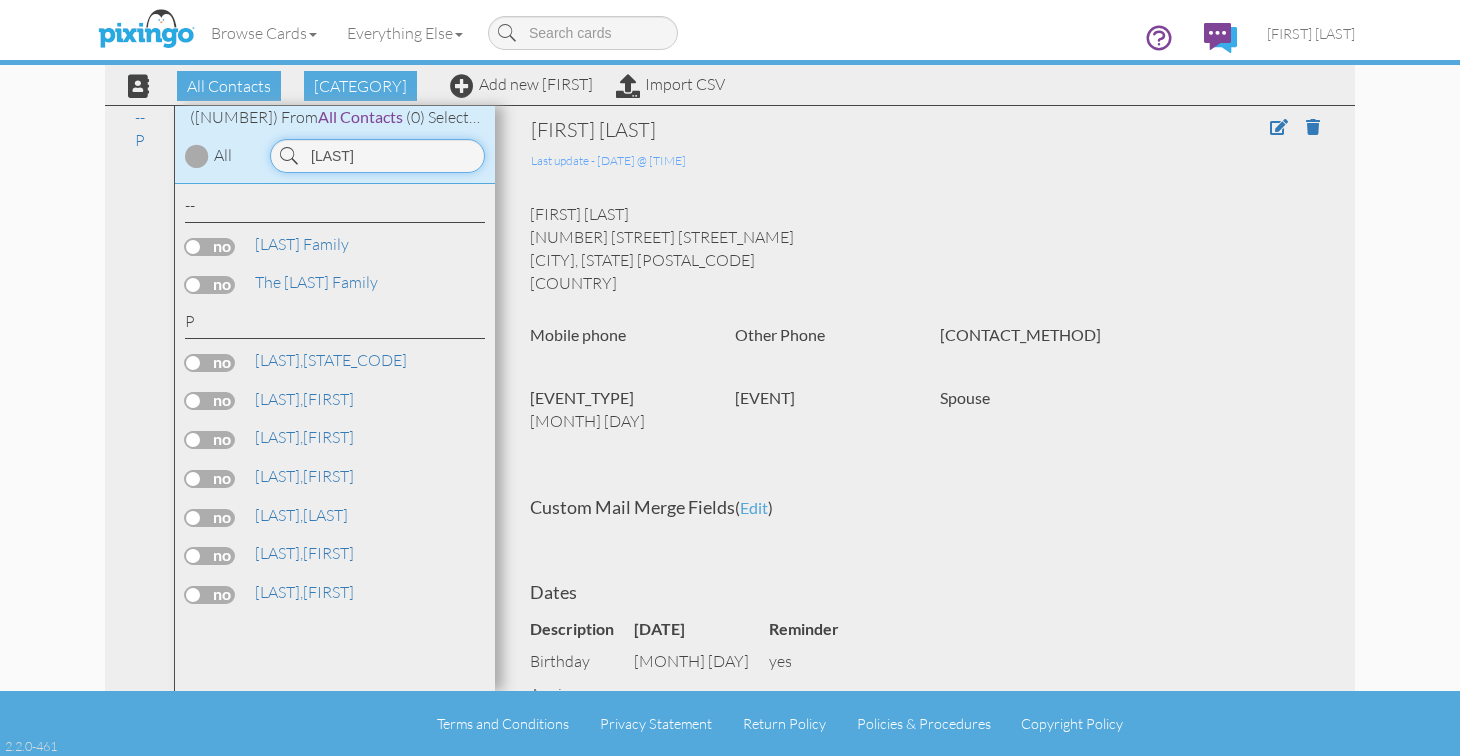 drag, startPoint x: 362, startPoint y: 160, endPoint x: 273, endPoint y: 160, distance: 89 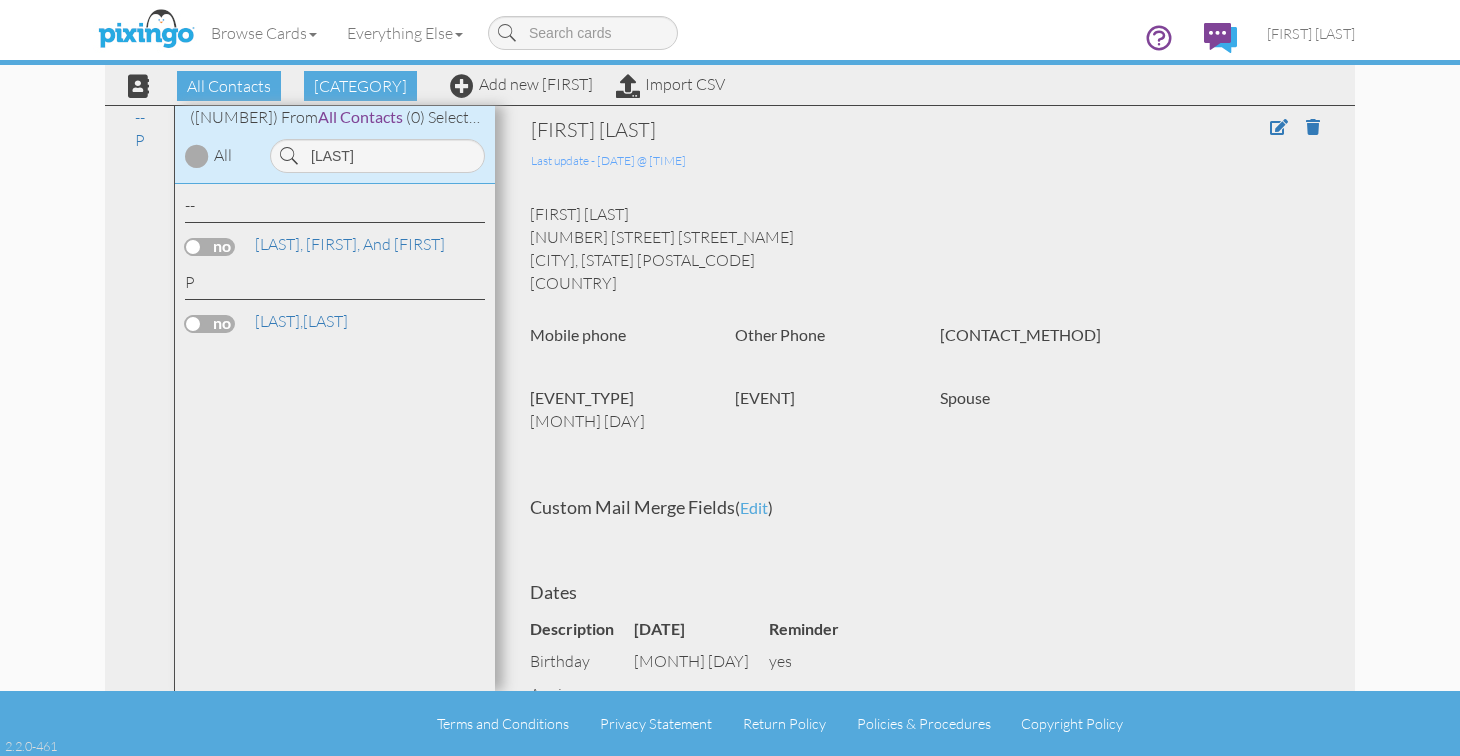 click on "Browse Cards
Business
Accounting
Automotive
Chiropractor
Customer
Dental
Financial Advisor
Insurance
Legal Love" at bounding box center (730, 39) 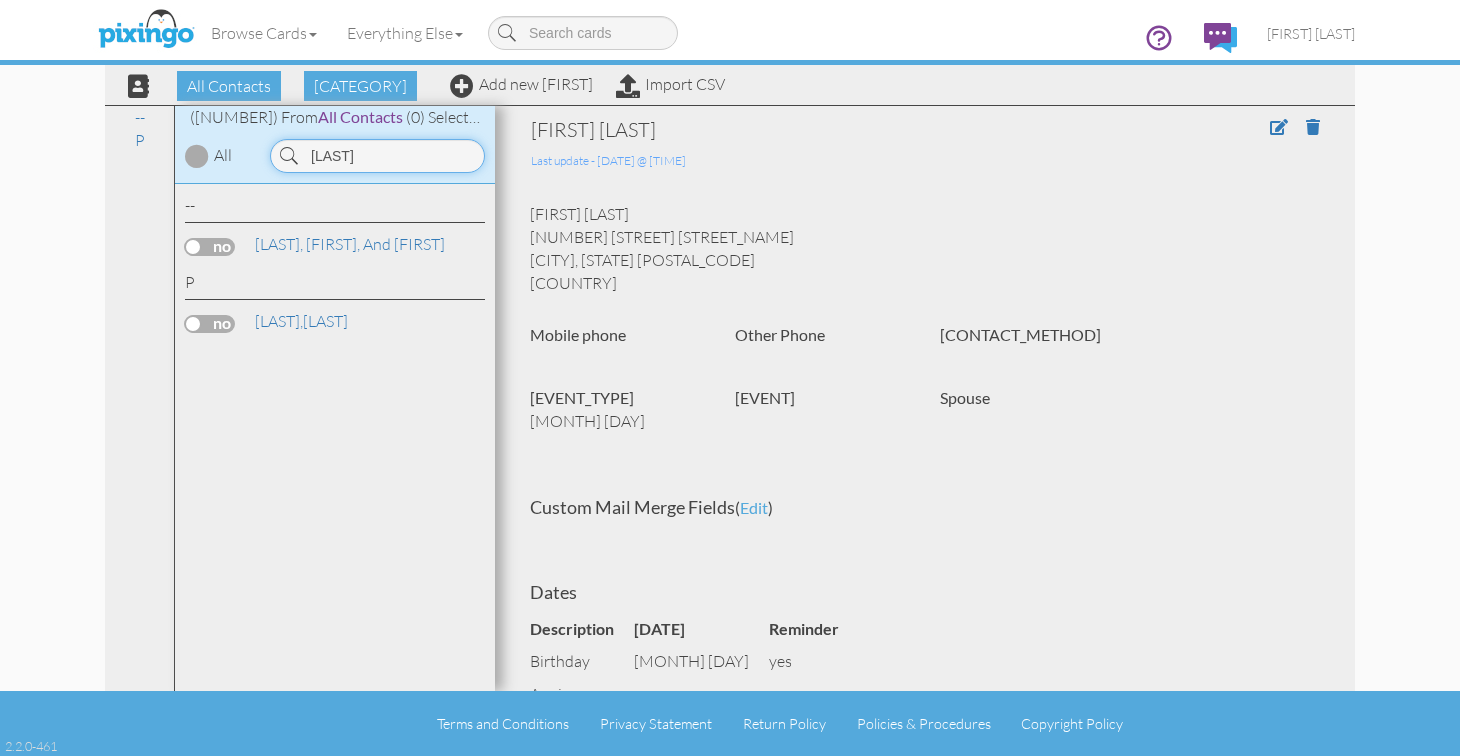 drag, startPoint x: 377, startPoint y: 154, endPoint x: 248, endPoint y: 154, distance: 129 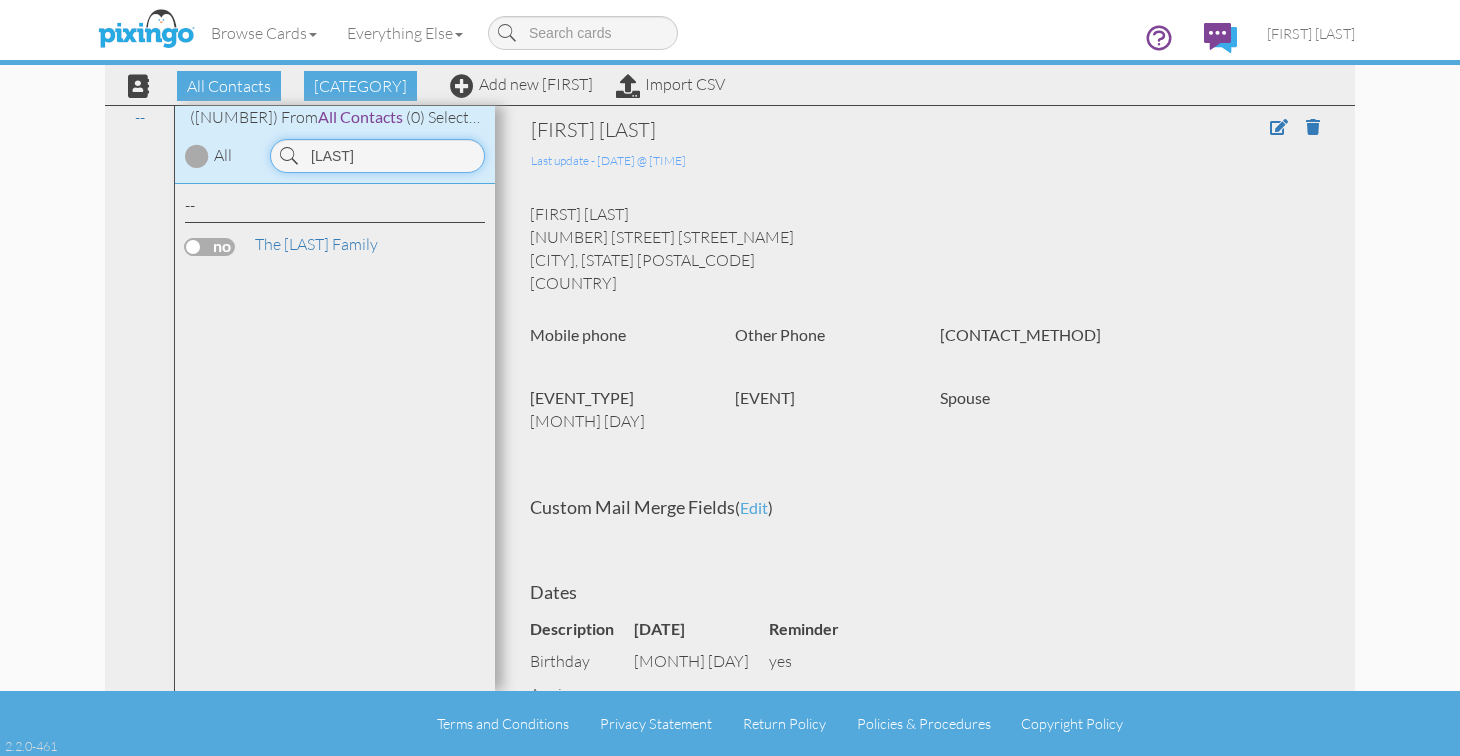 drag, startPoint x: 395, startPoint y: 155, endPoint x: 202, endPoint y: 157, distance: 193.01036 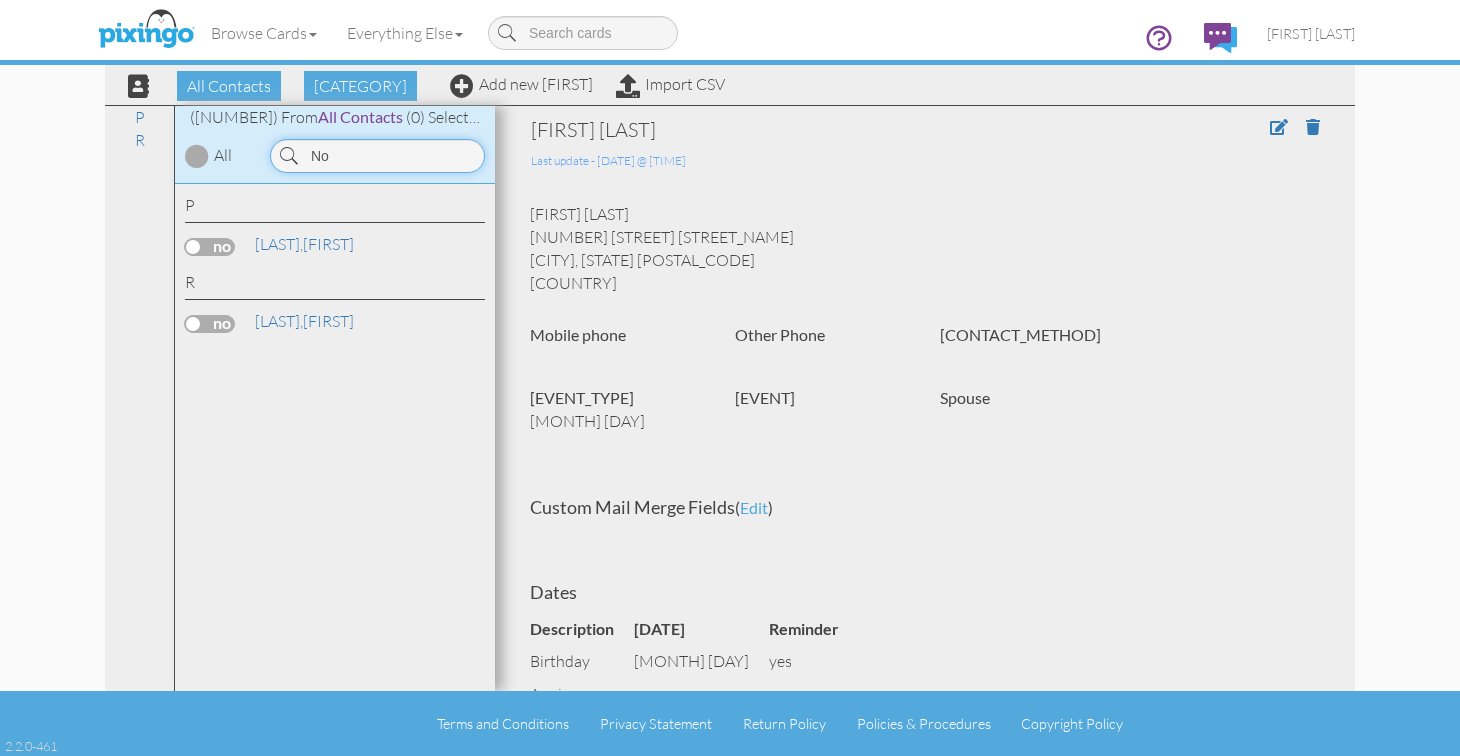 type on "N" 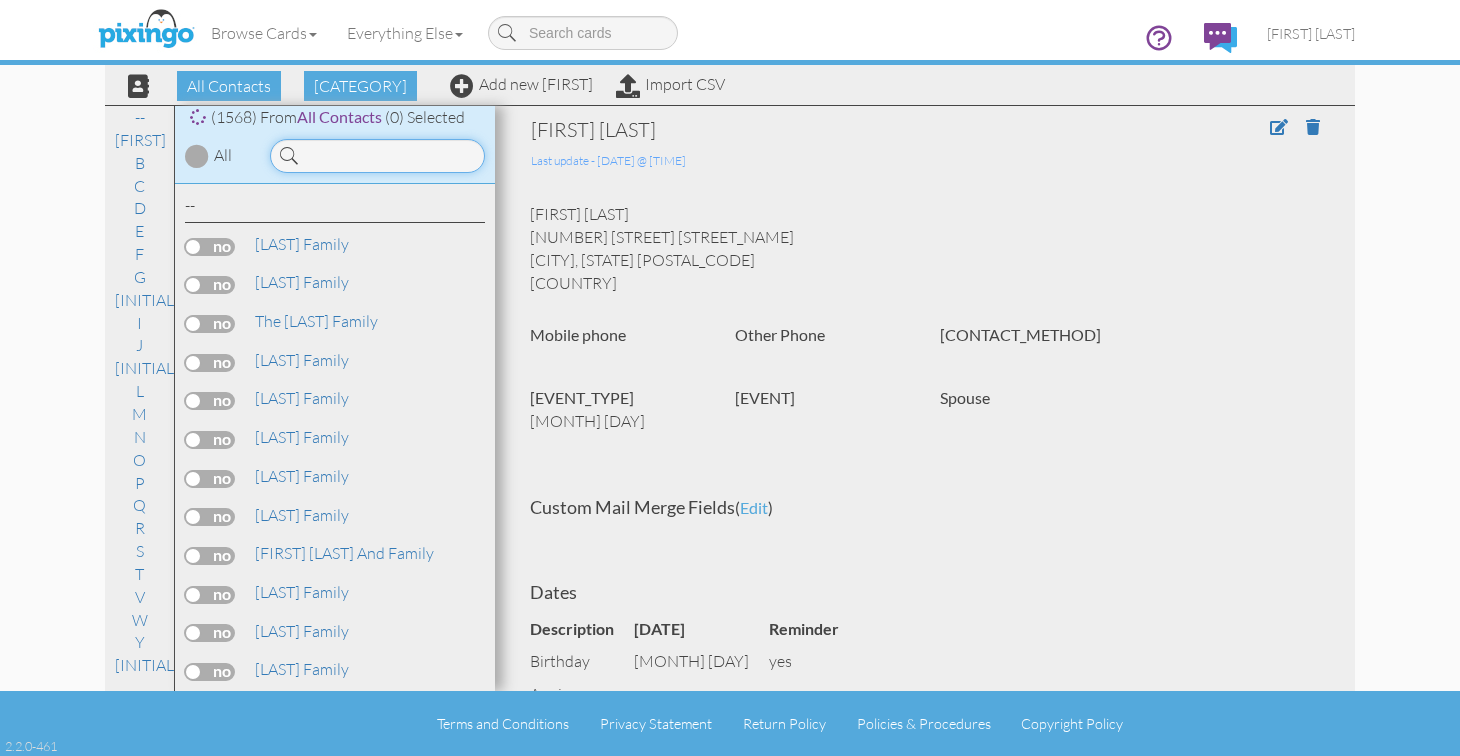 type on "O" 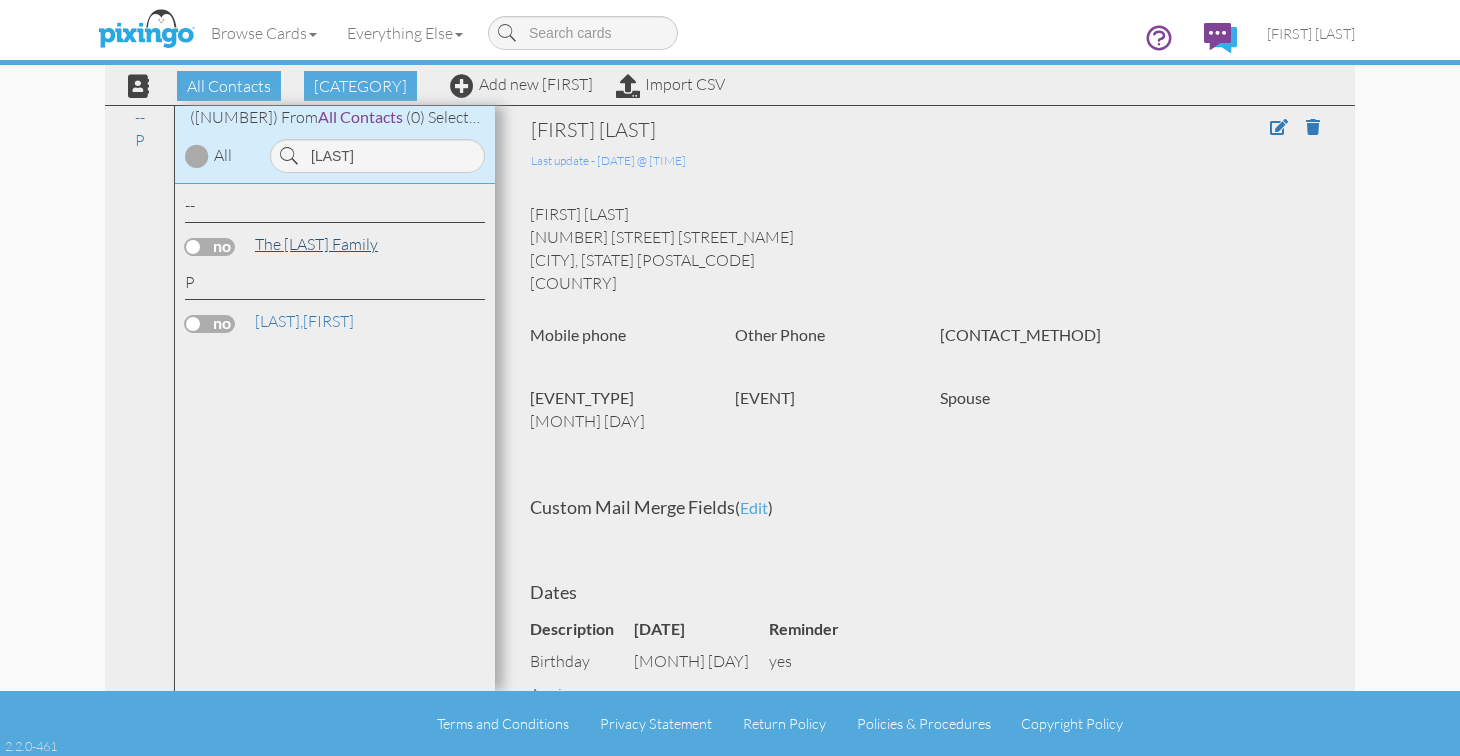 click on "The [LAST] Family" at bounding box center [316, 244] 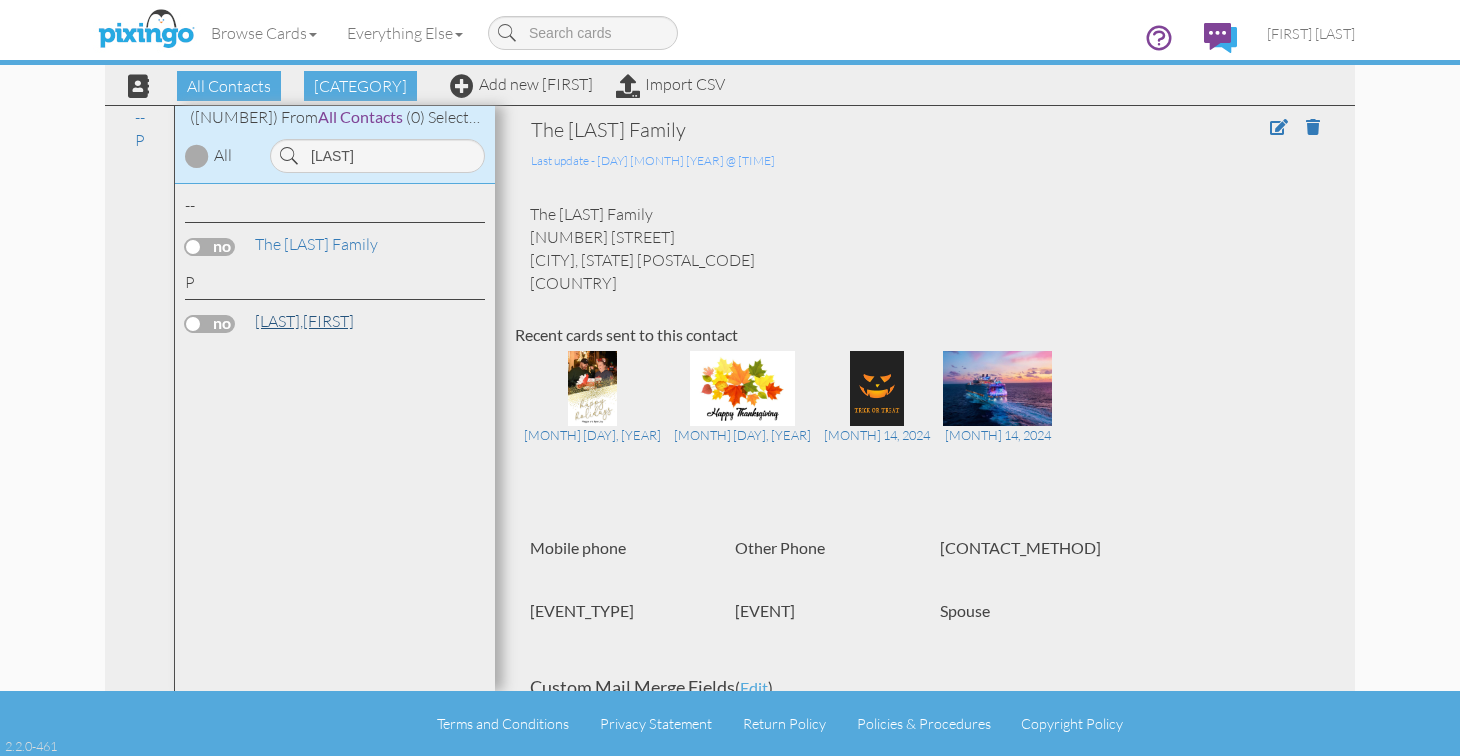 click on "[LAST],
[FIRST]" at bounding box center [304, 321] 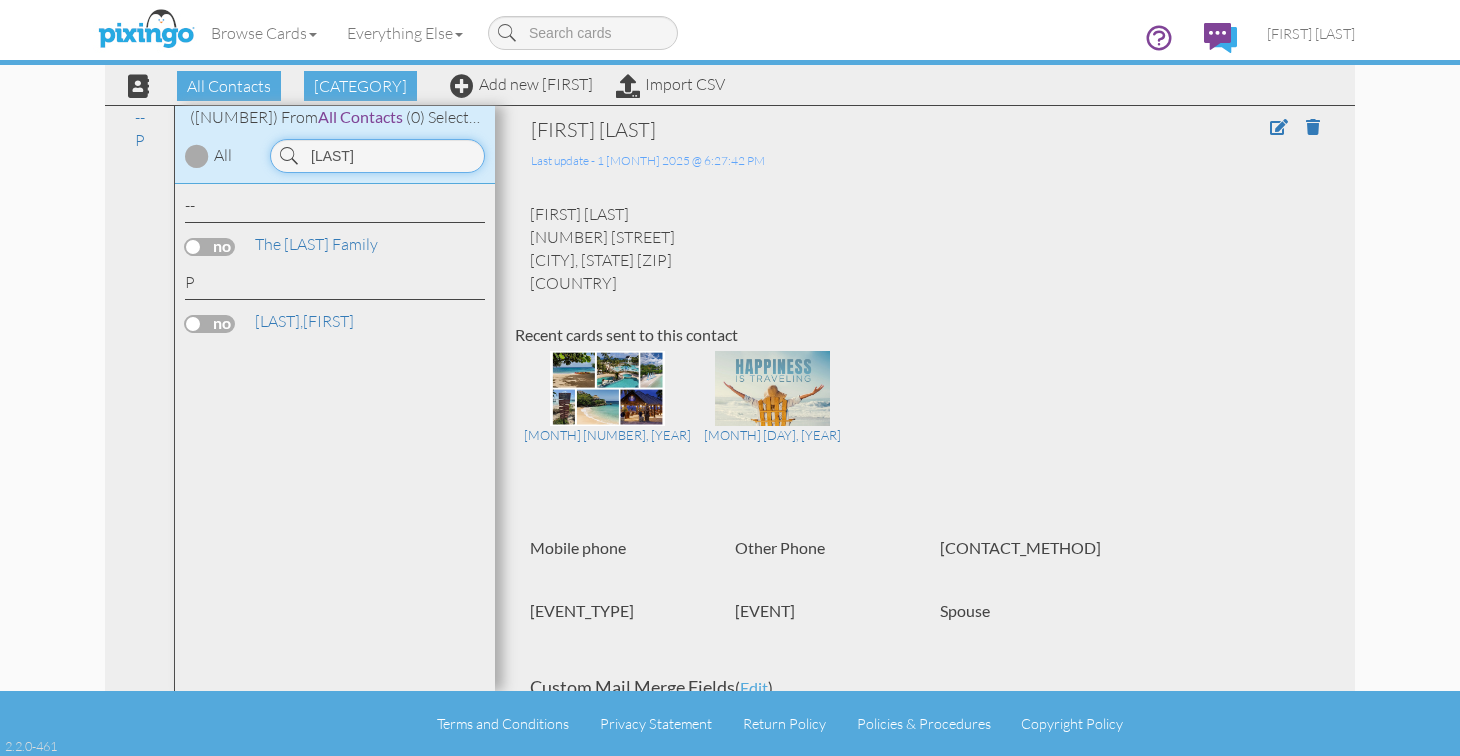 drag, startPoint x: 365, startPoint y: 153, endPoint x: 249, endPoint y: 151, distance: 116.01724 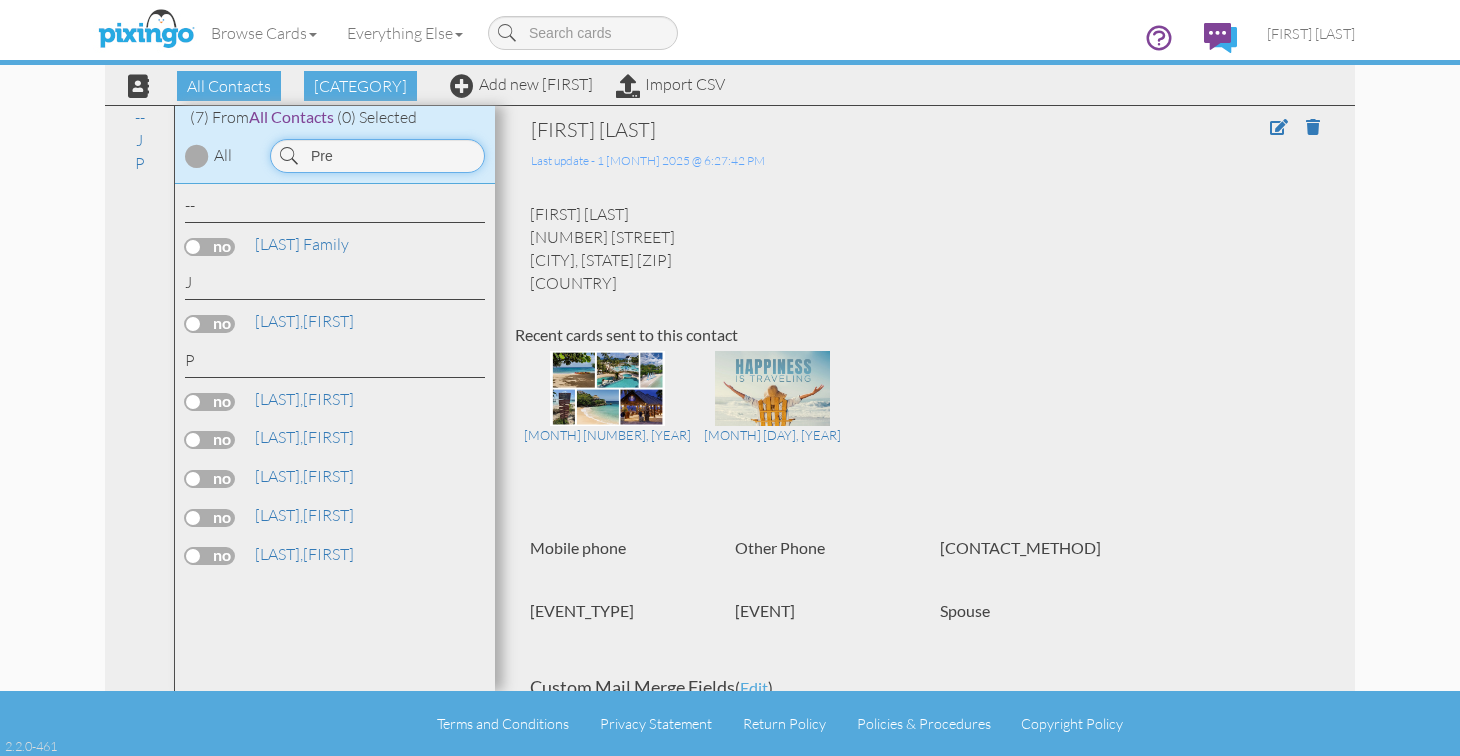 drag, startPoint x: 361, startPoint y: 151, endPoint x: 280, endPoint y: 169, distance: 82.9759 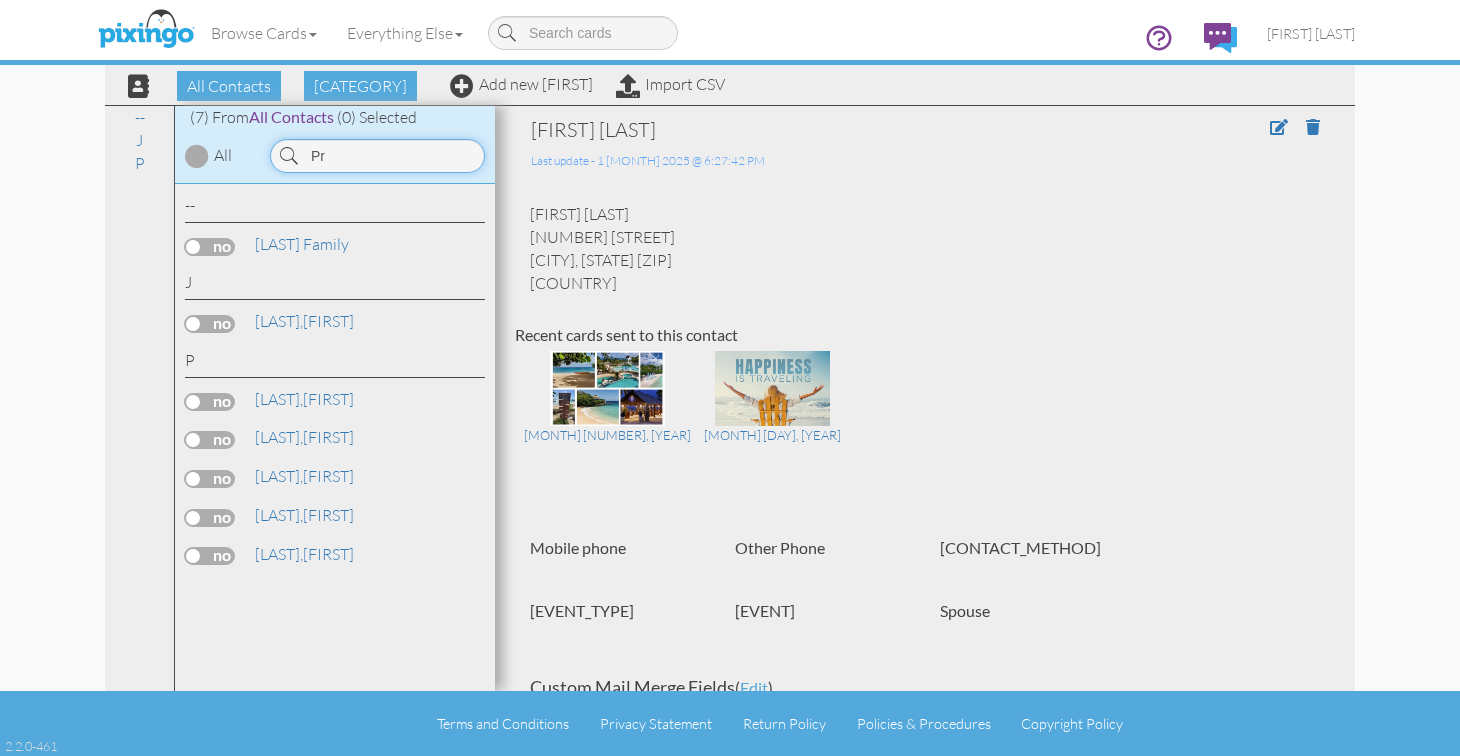 type on "P" 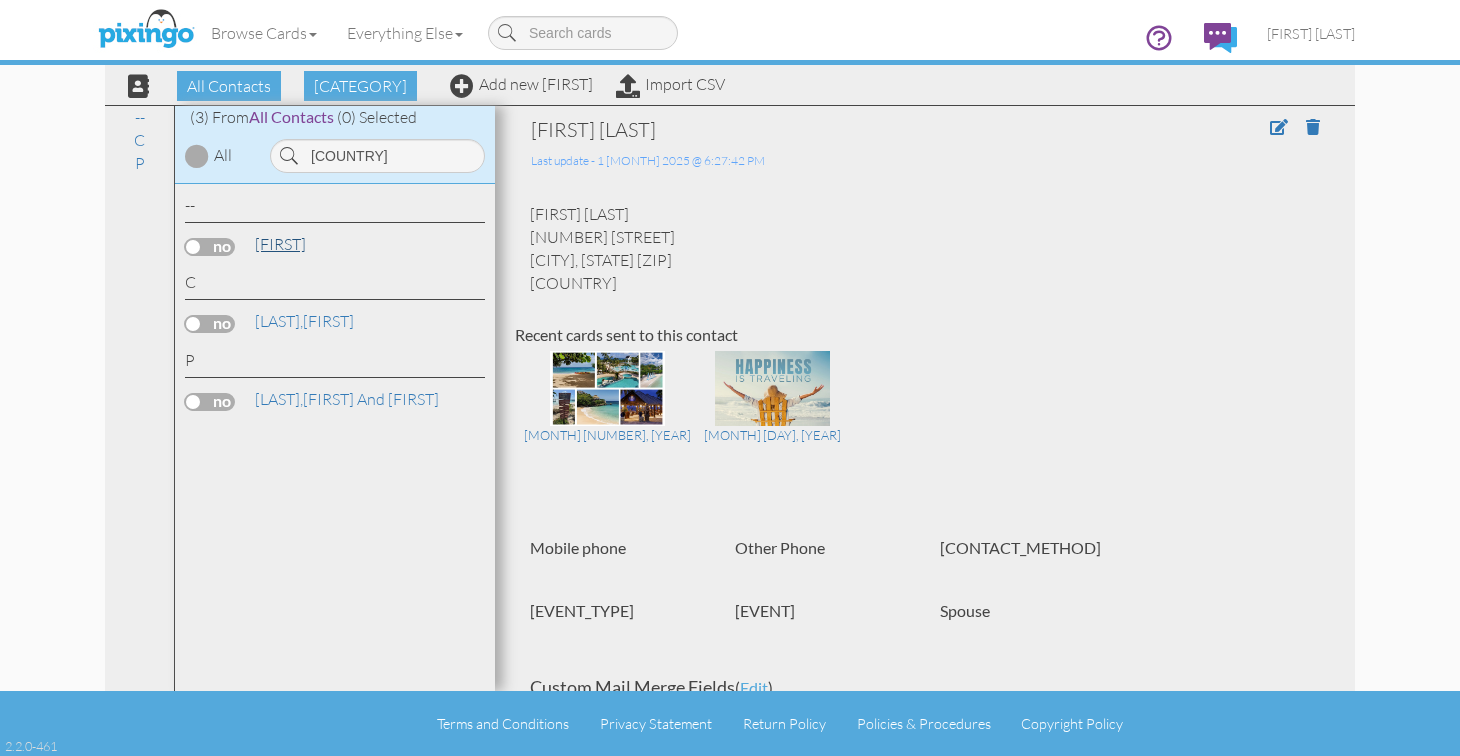 click on "[FIRST]" at bounding box center [280, 244] 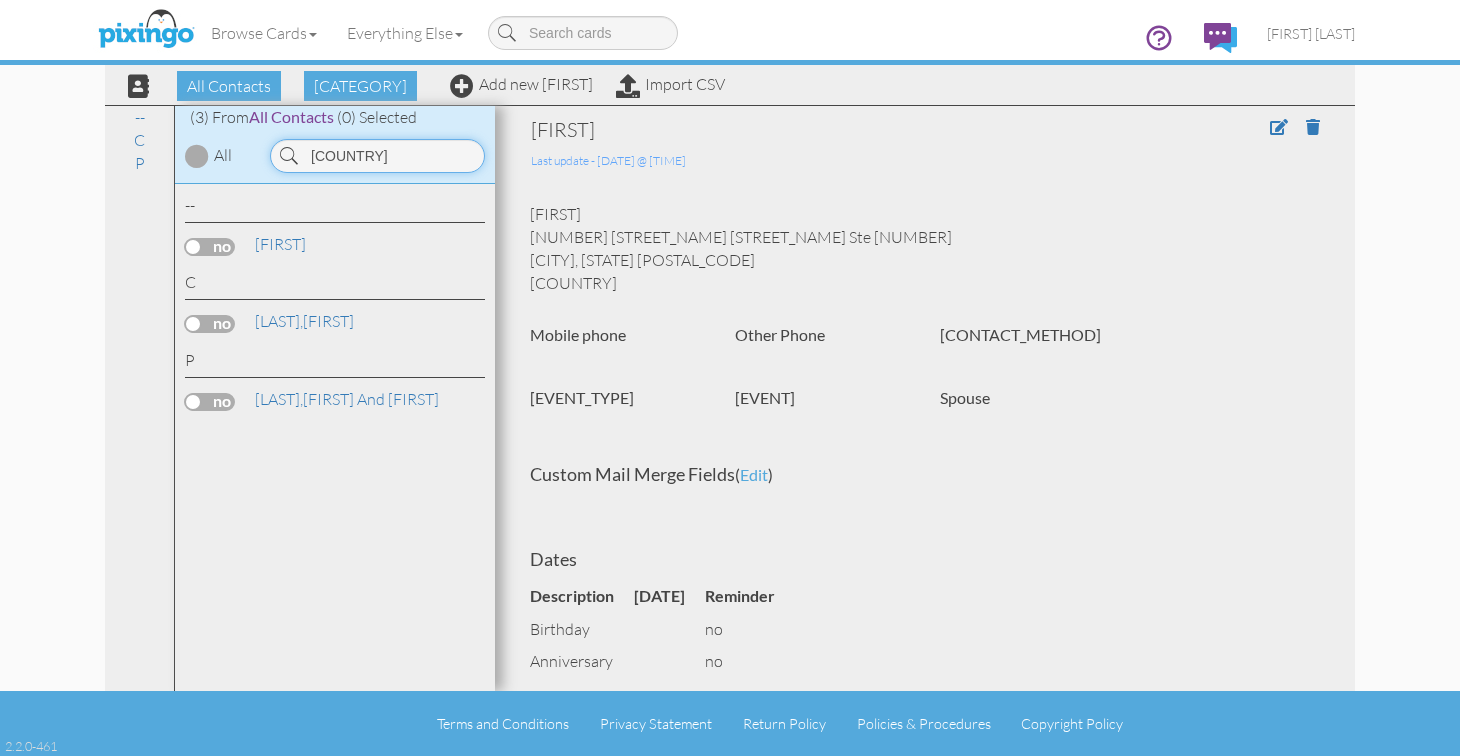 drag, startPoint x: 411, startPoint y: 157, endPoint x: 233, endPoint y: 139, distance: 178.90779 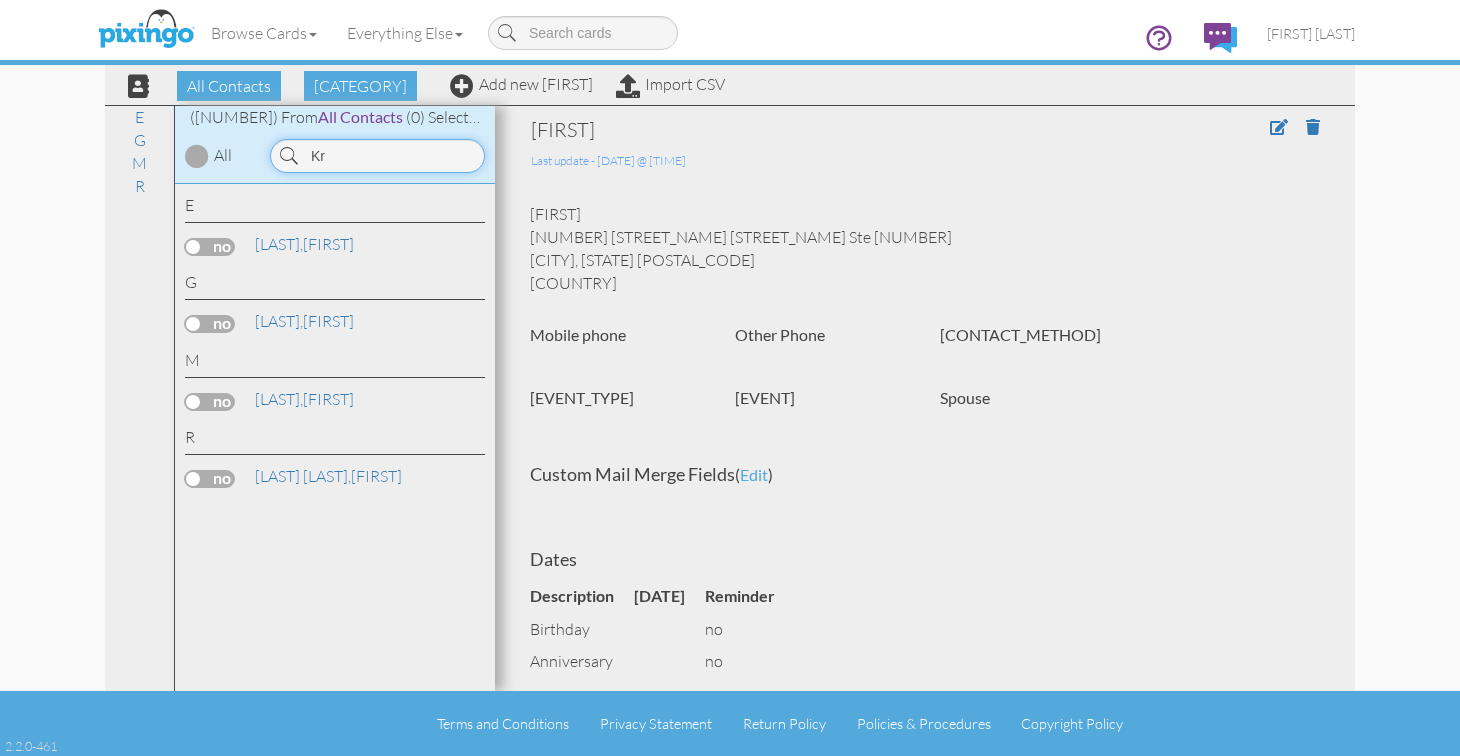 type on "[INITIAL]" 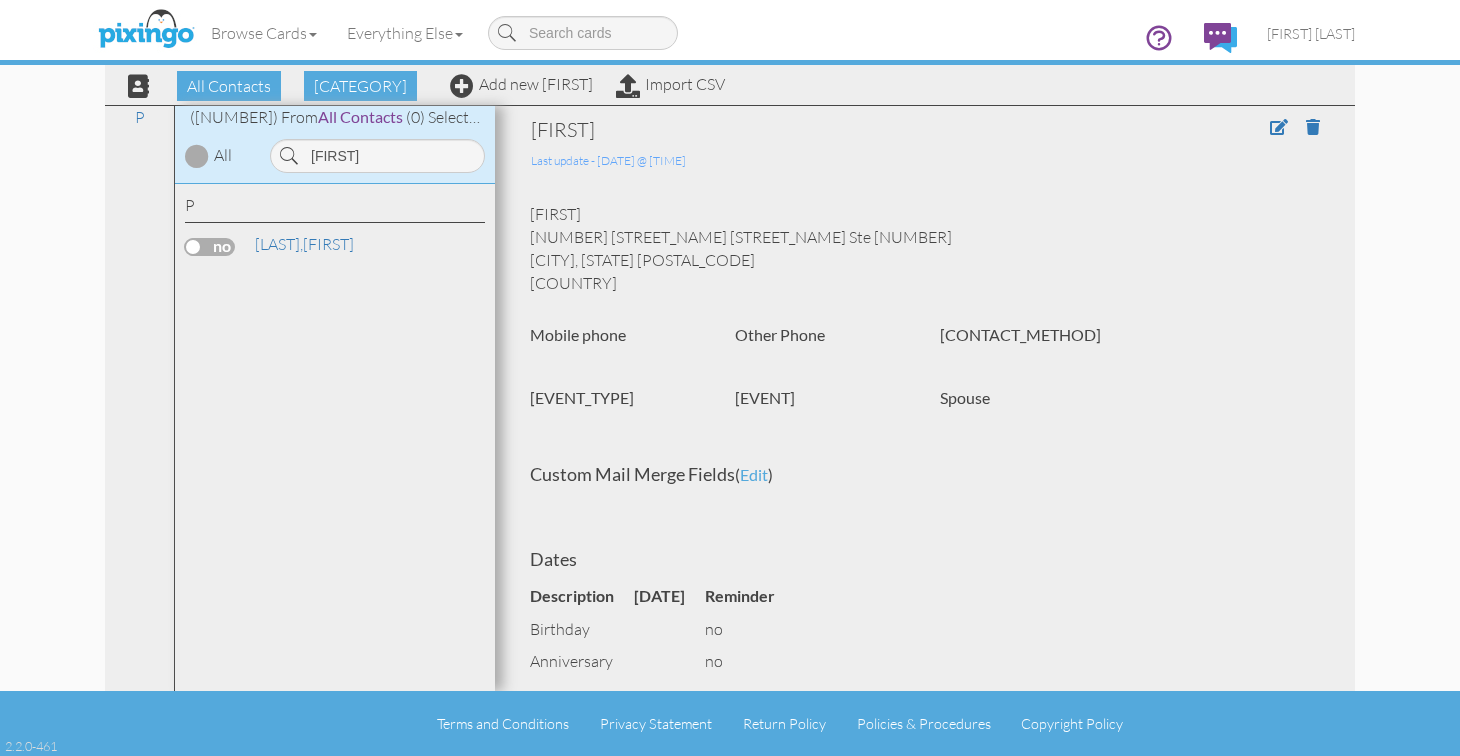click on "P
[LAST],
[FIRST]" at bounding box center [335, 228] 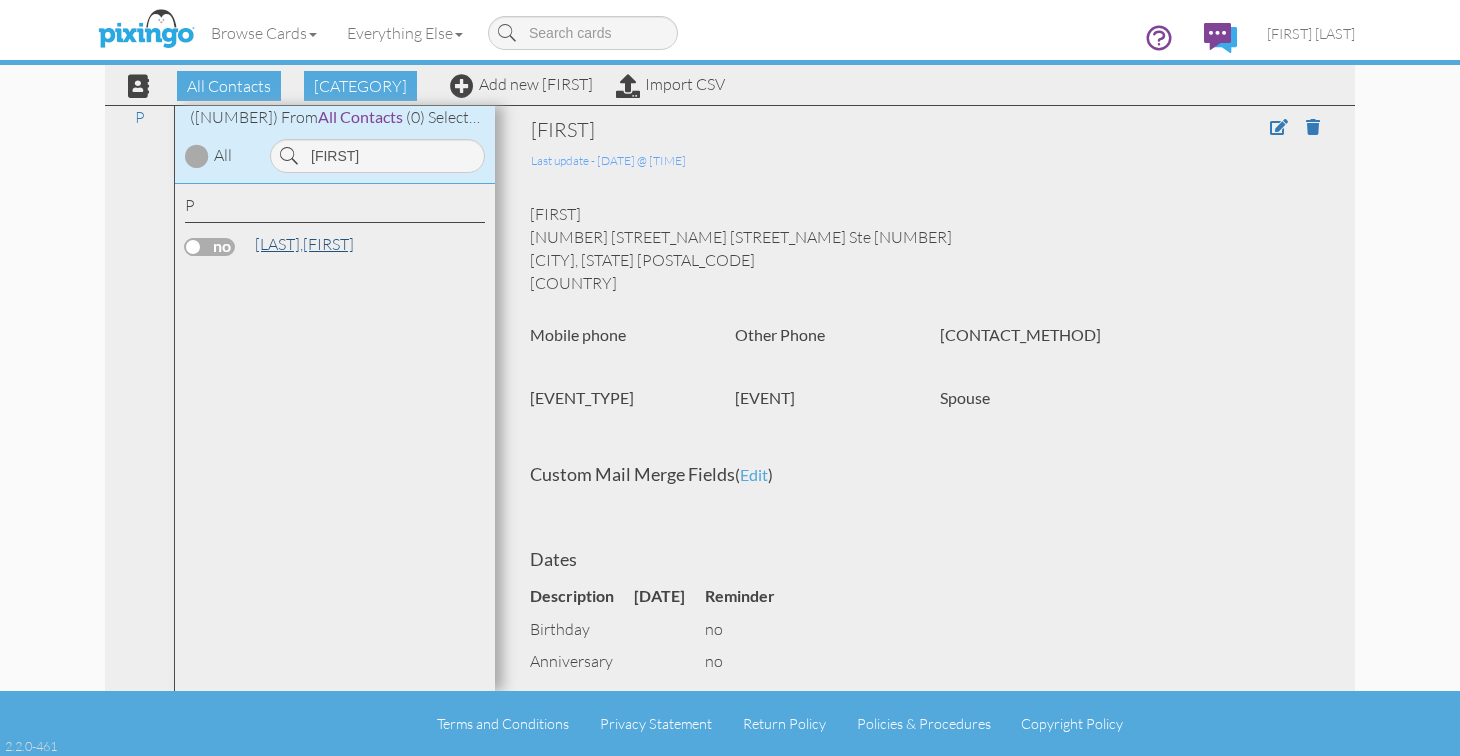 click on "[LAST]," at bounding box center (279, 244) 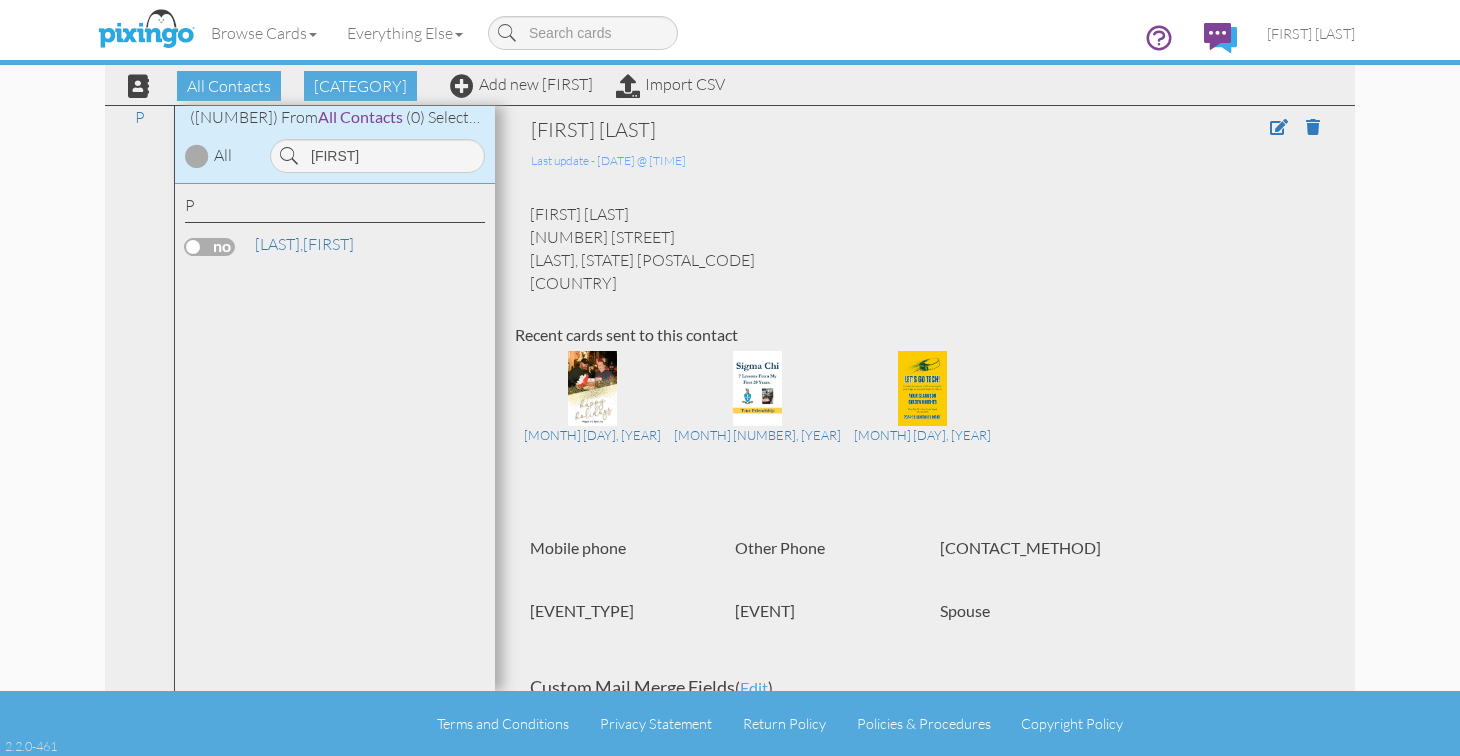 scroll, scrollTop: 0, scrollLeft: 0, axis: both 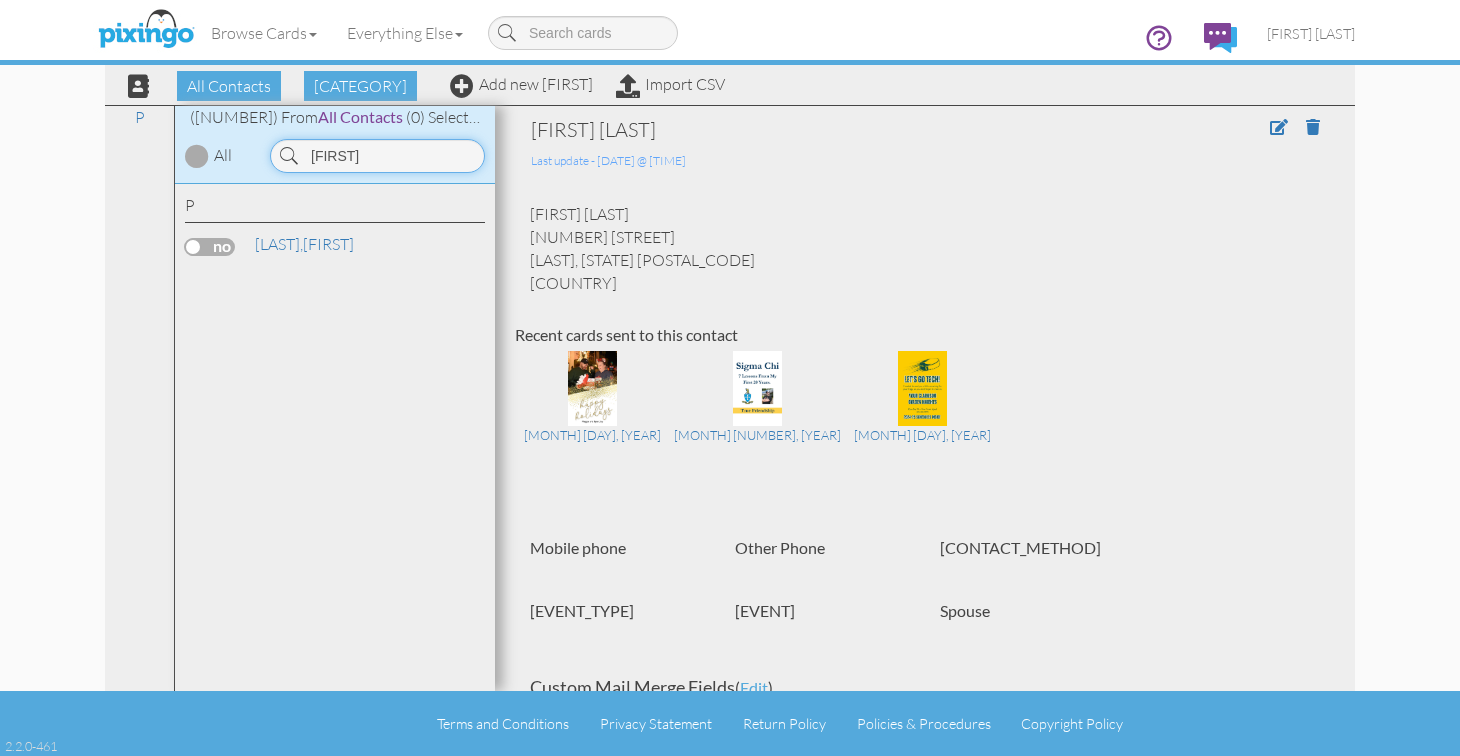 click on "[FIRST]" at bounding box center [377, 156] 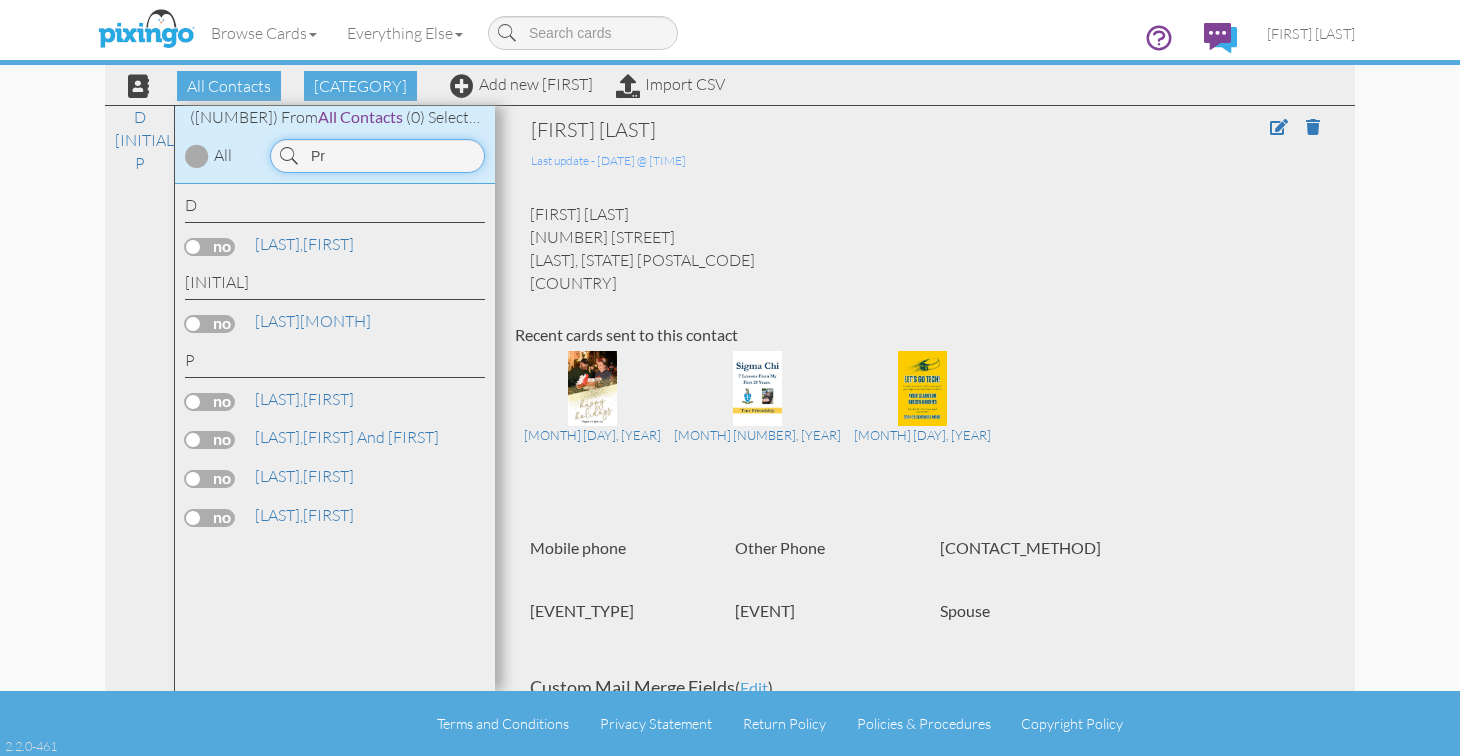 type on "P" 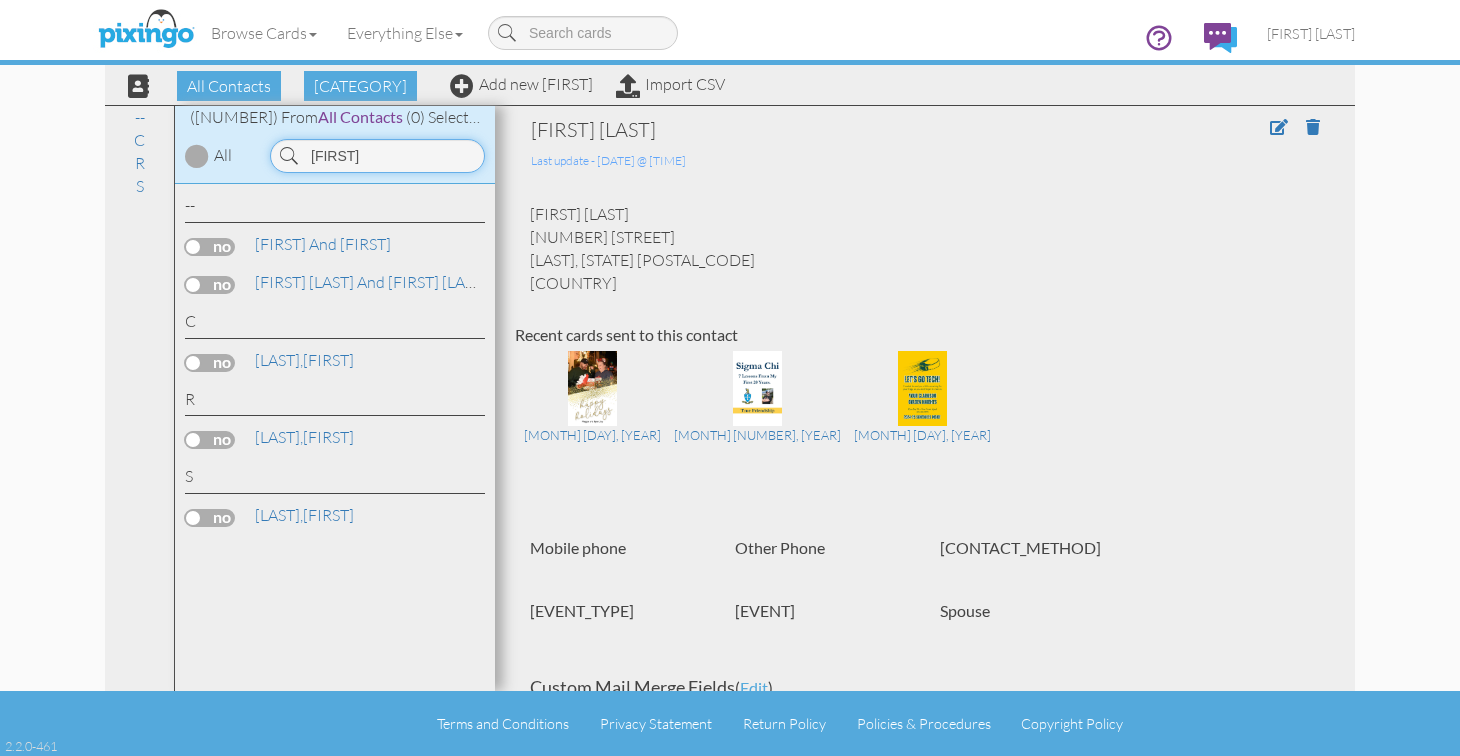 type on "N" 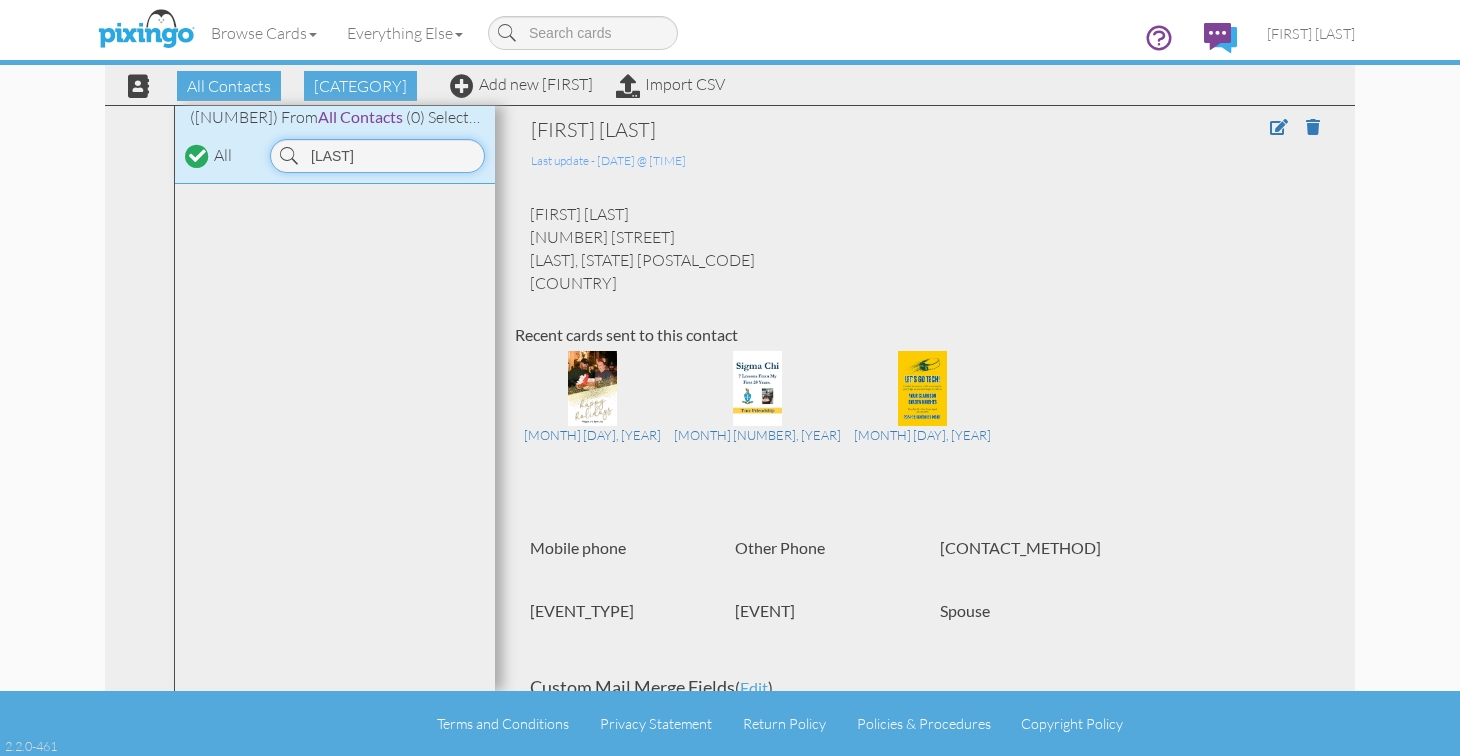 type on "P" 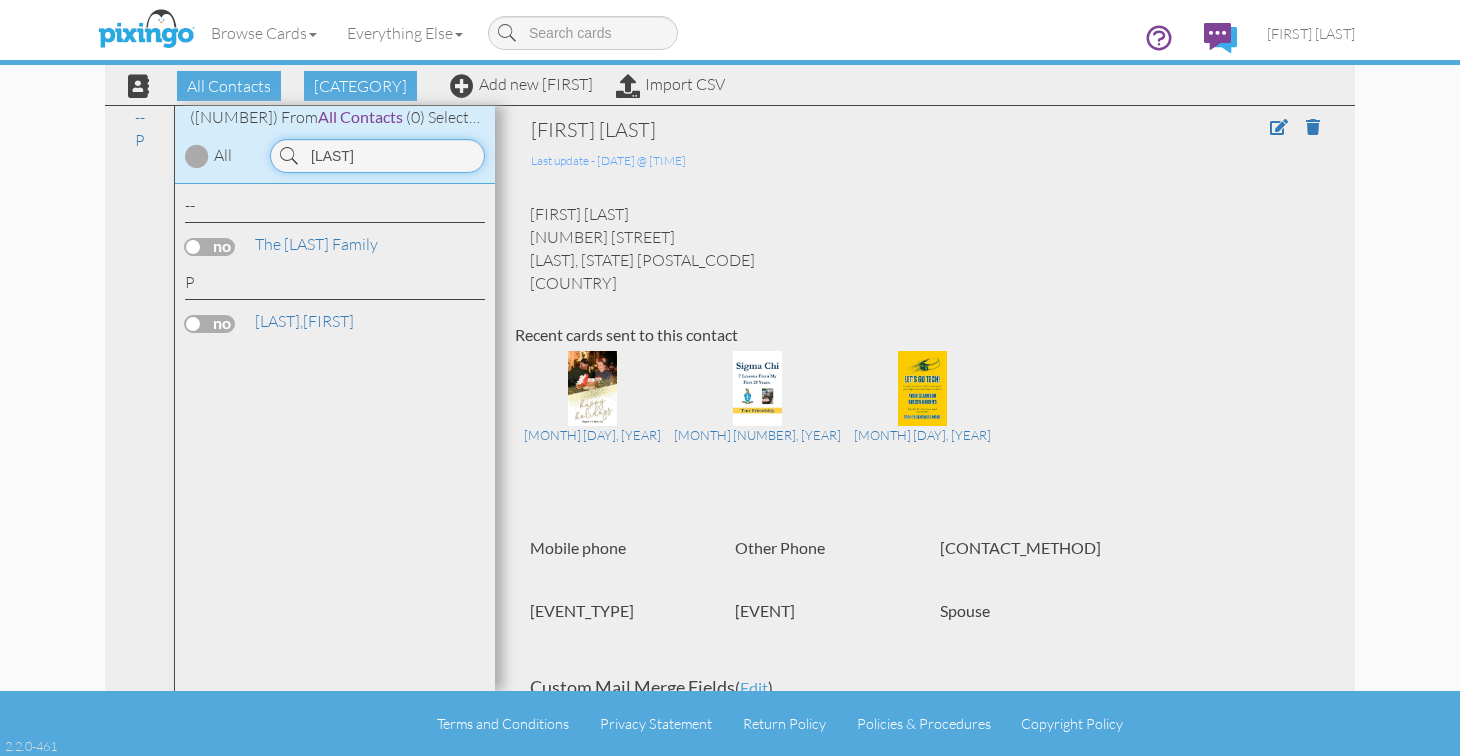 type on "P" 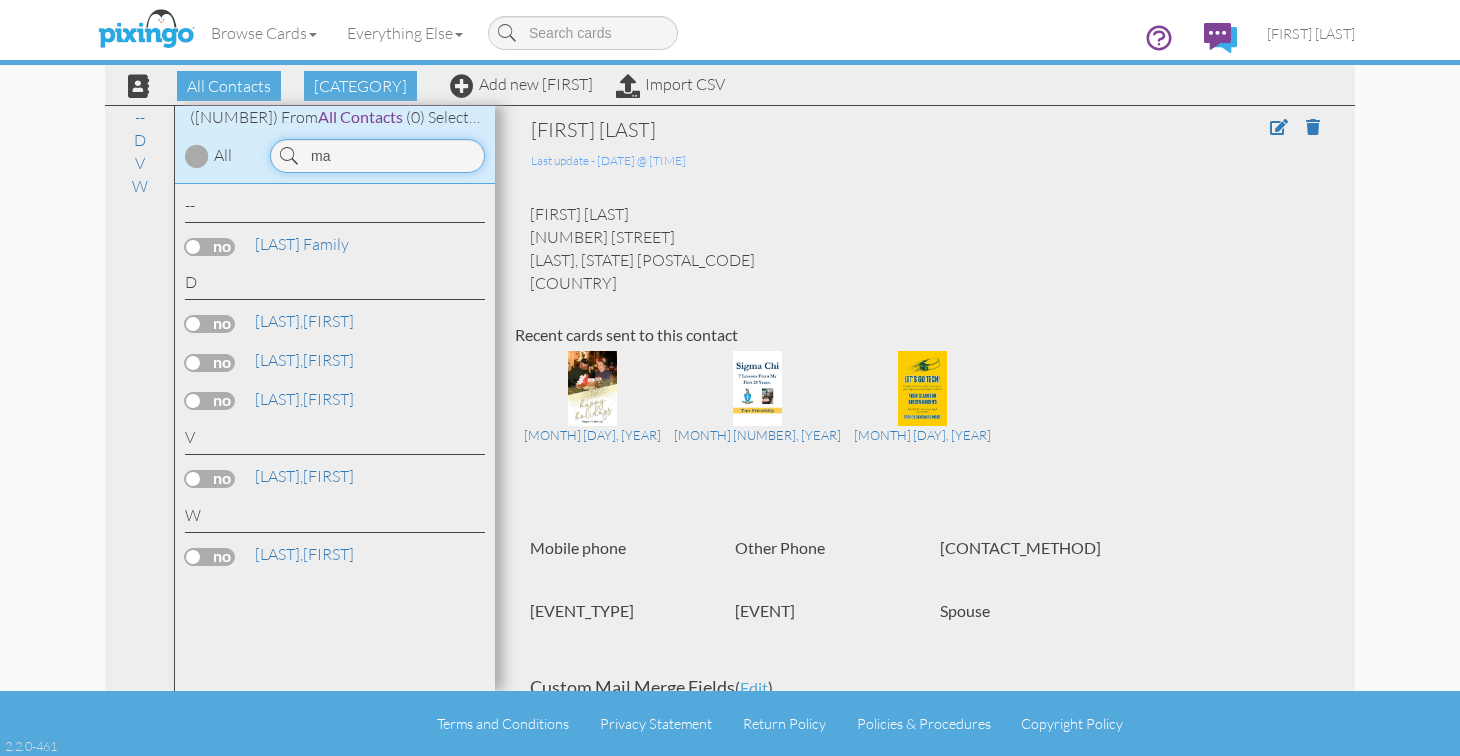 type on "m" 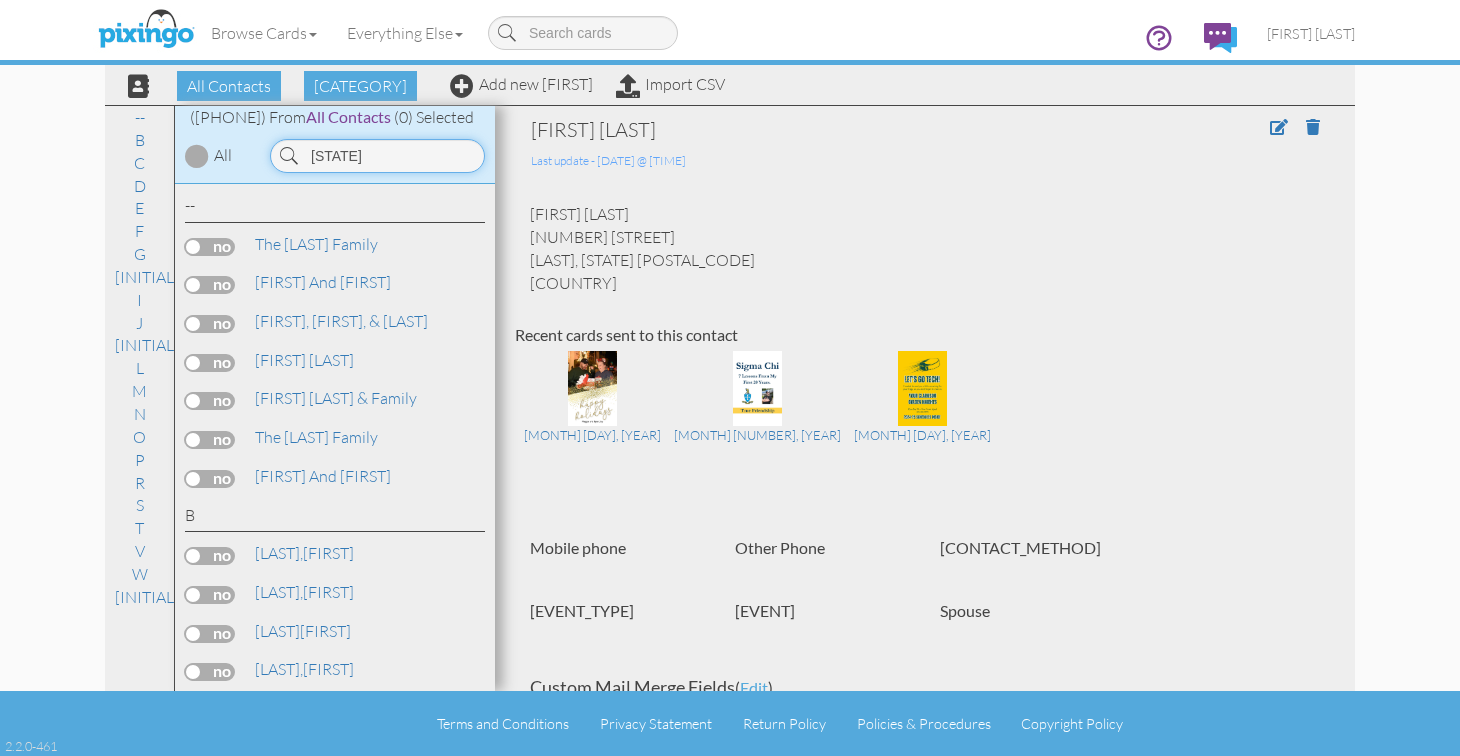 type on "M" 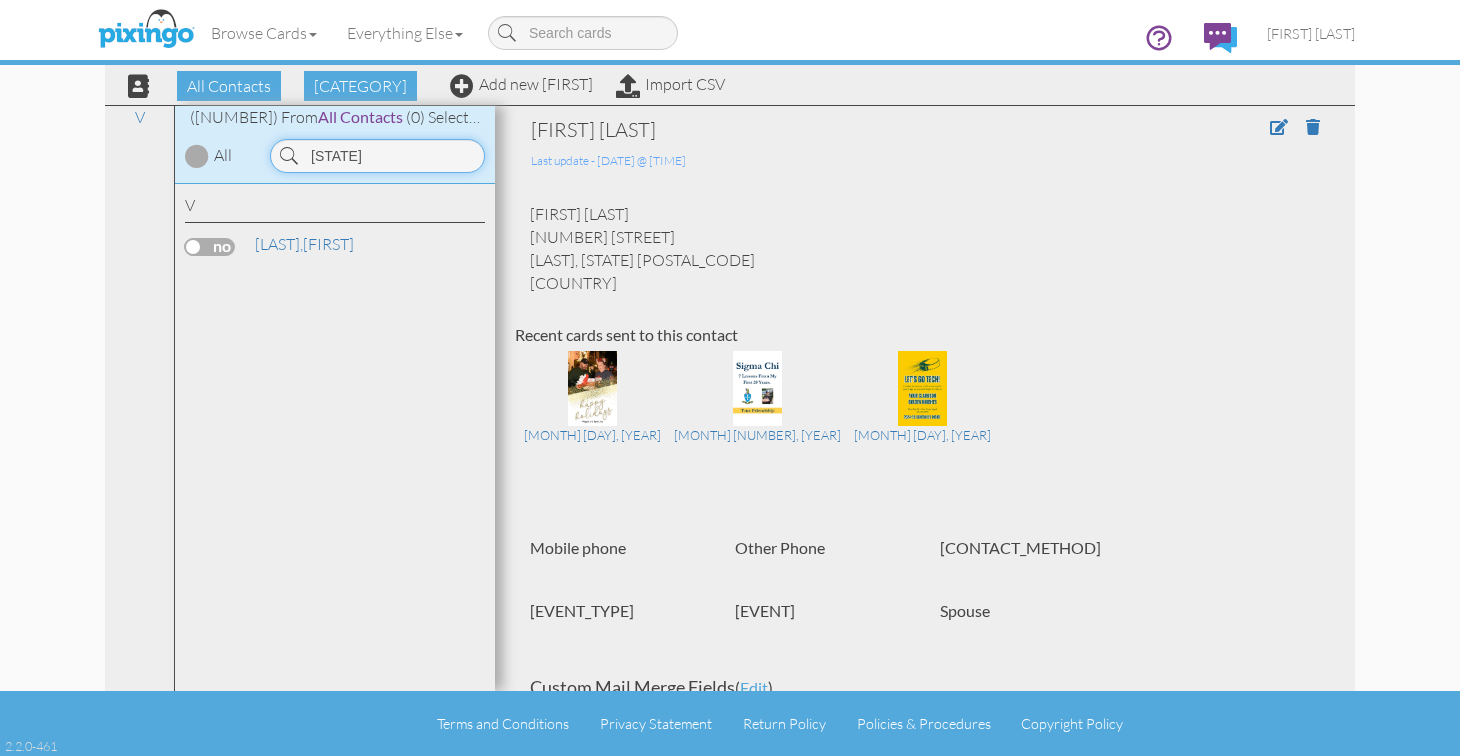 type on "V" 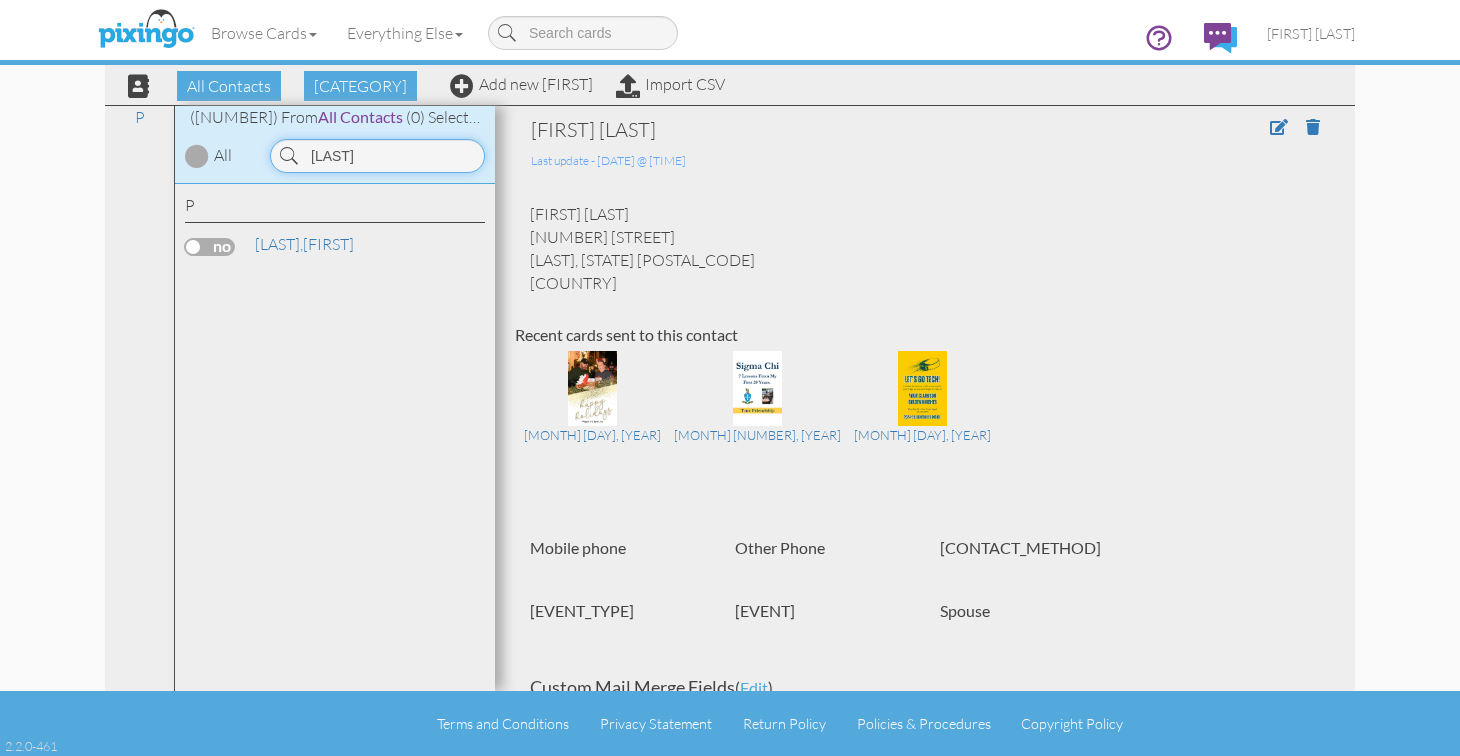 type on "P" 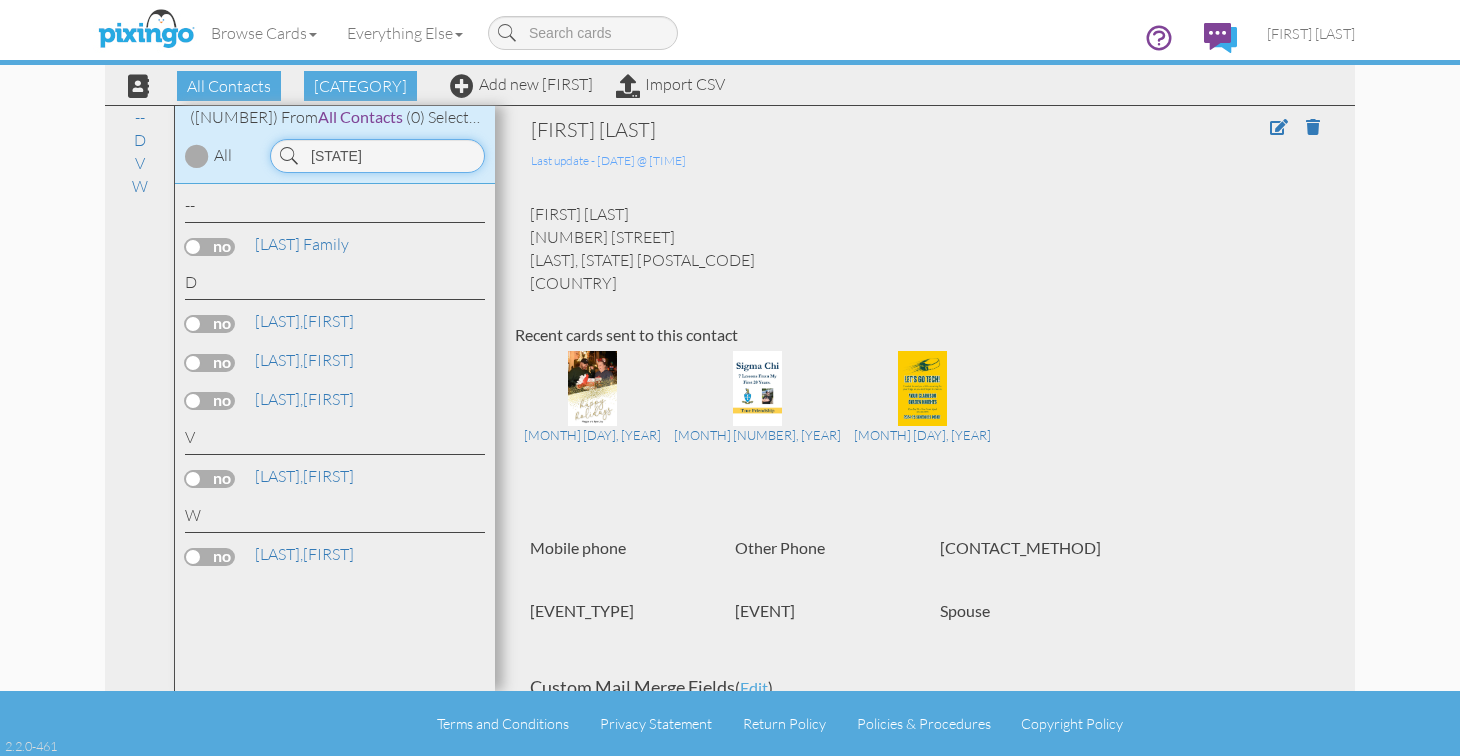 type on "M" 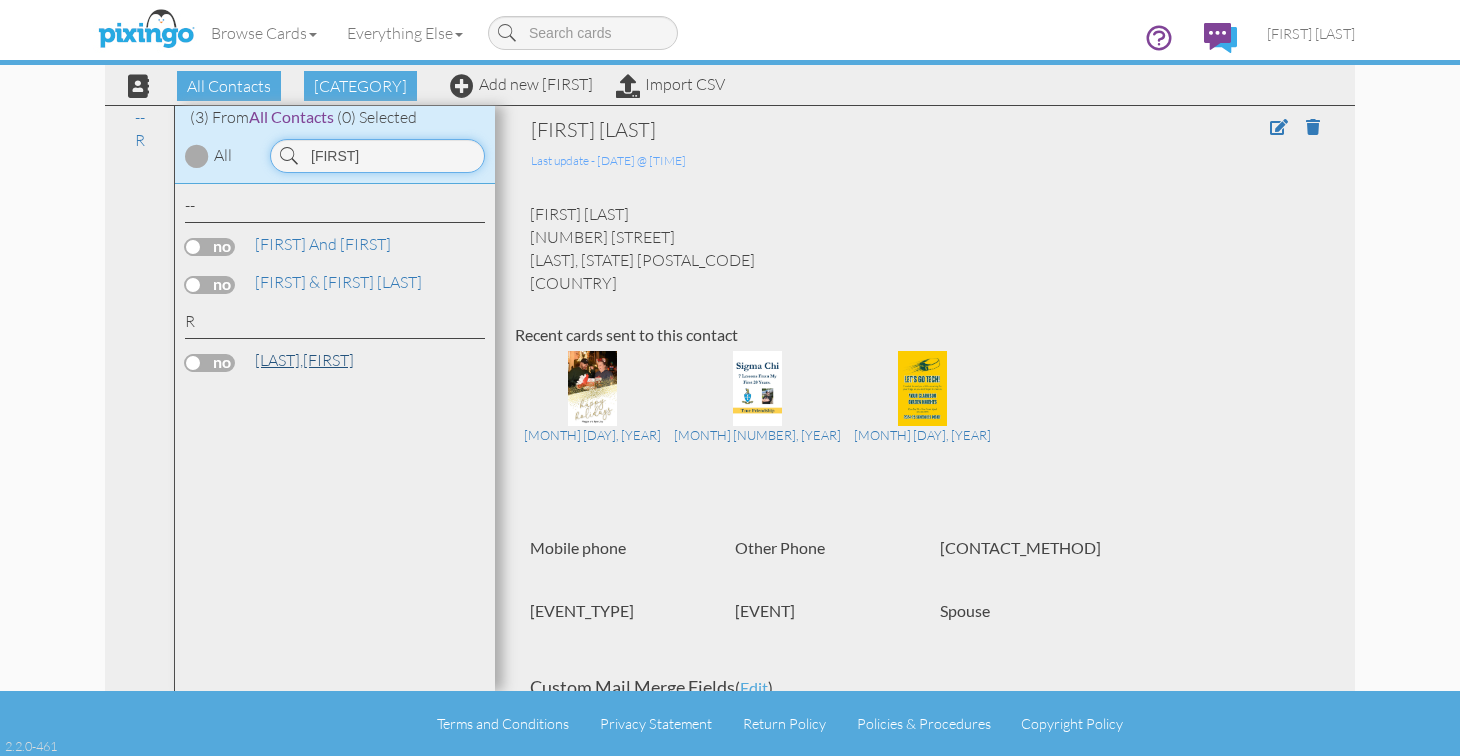 type on "[FIRST]" 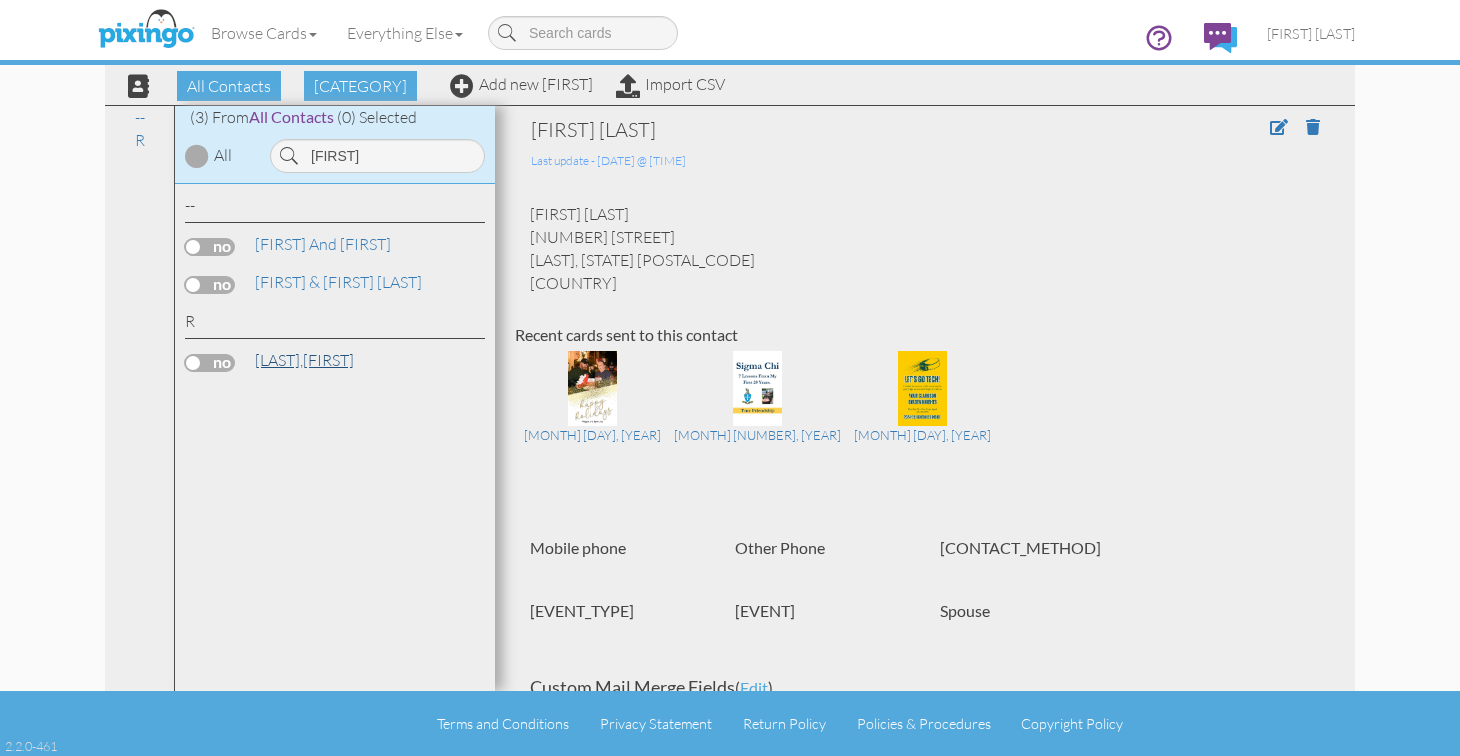 click on "[LAST],
[FIRST]" at bounding box center (304, 360) 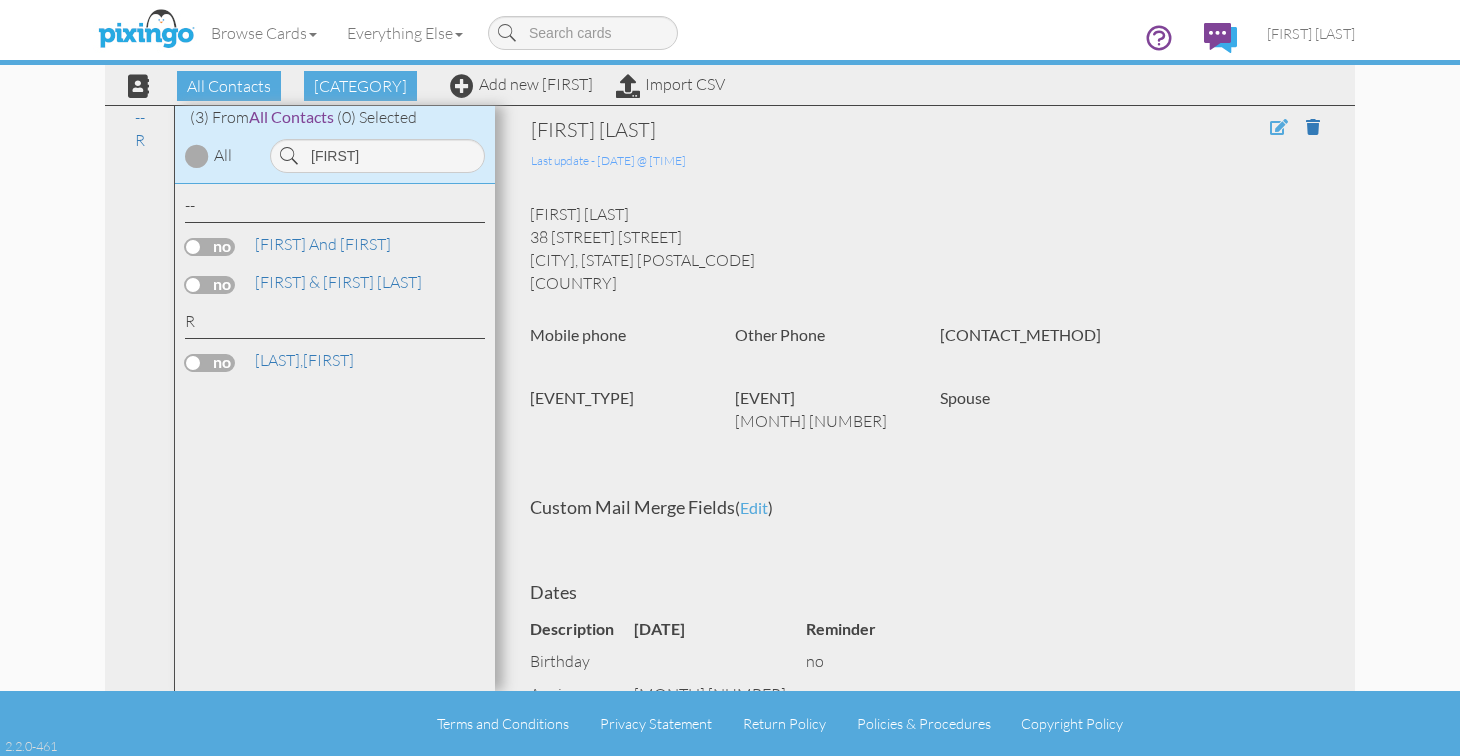 click at bounding box center (1279, 127) 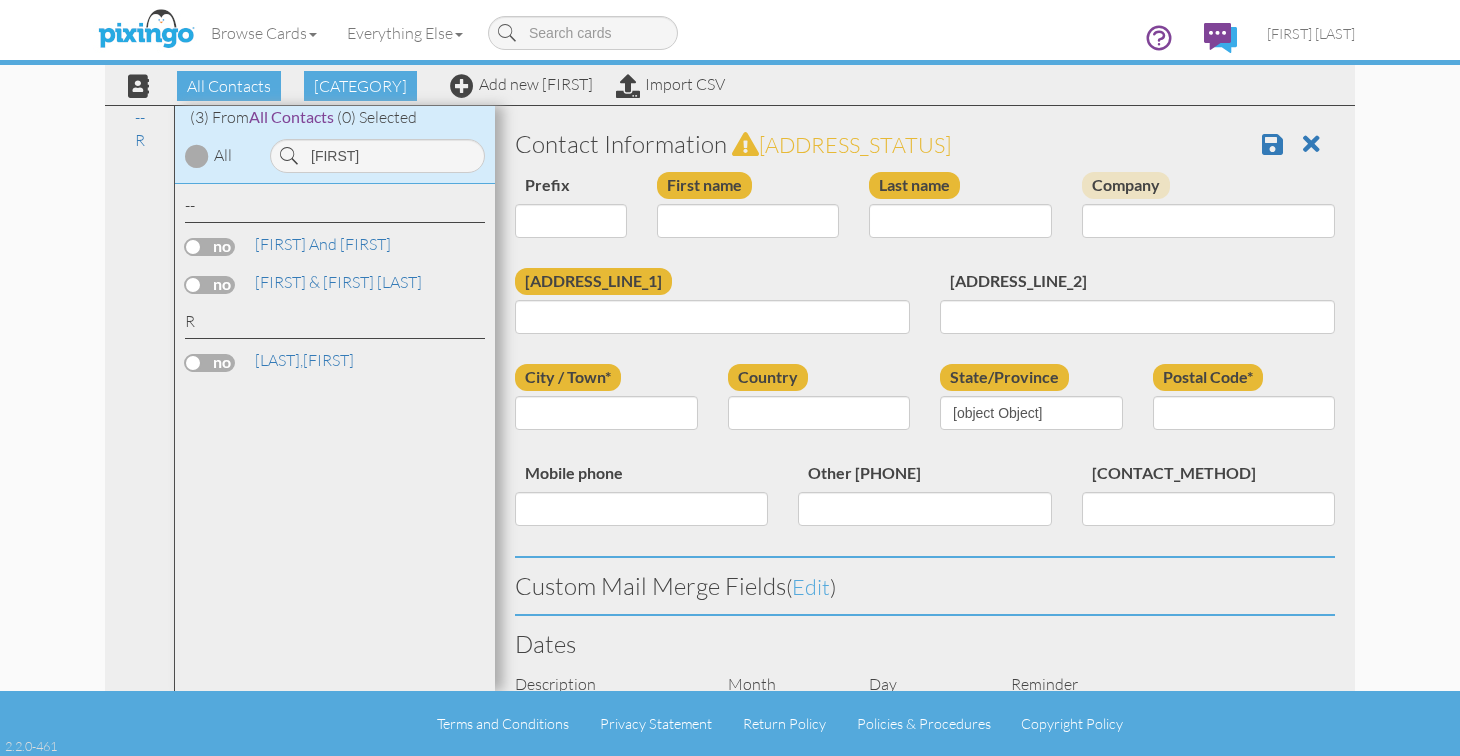 type on "[FIRST]" 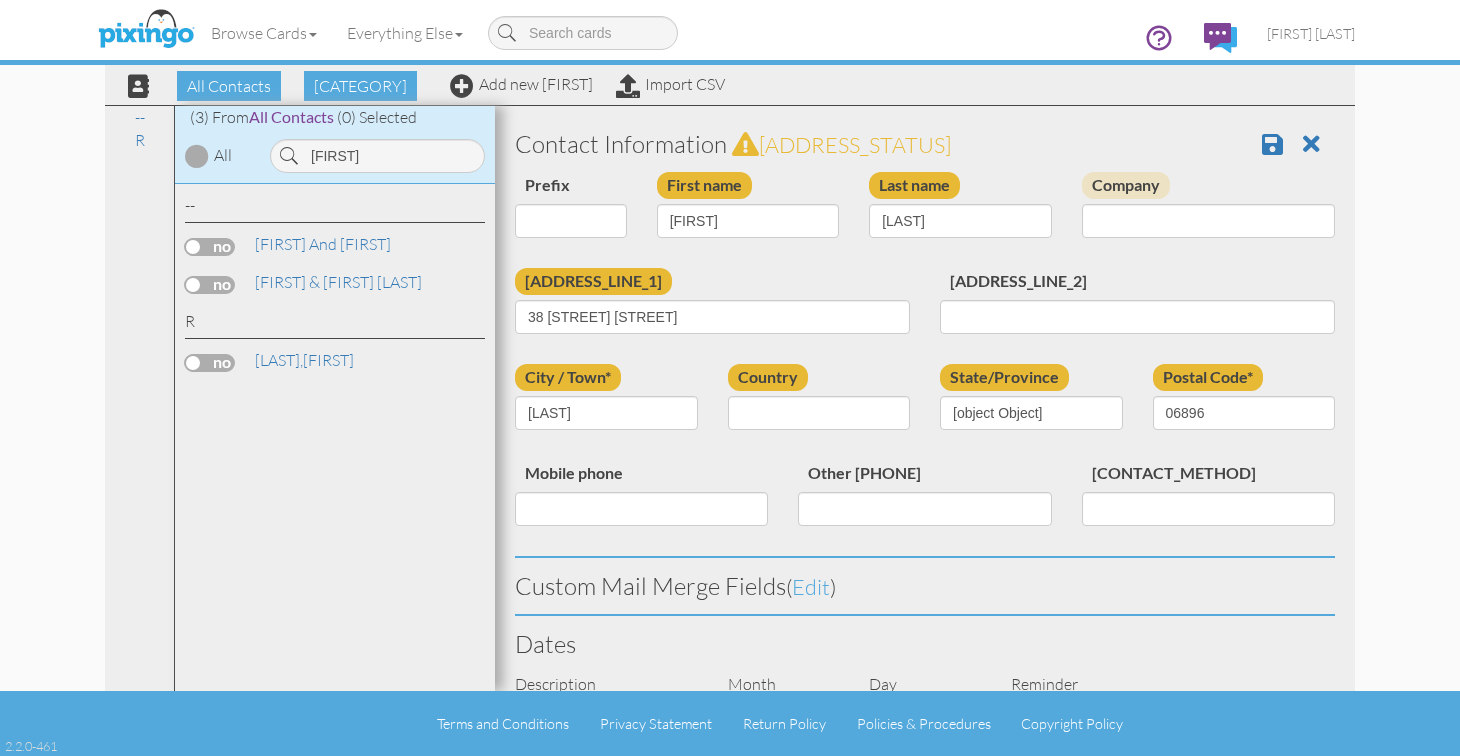select on "object:[ID]" 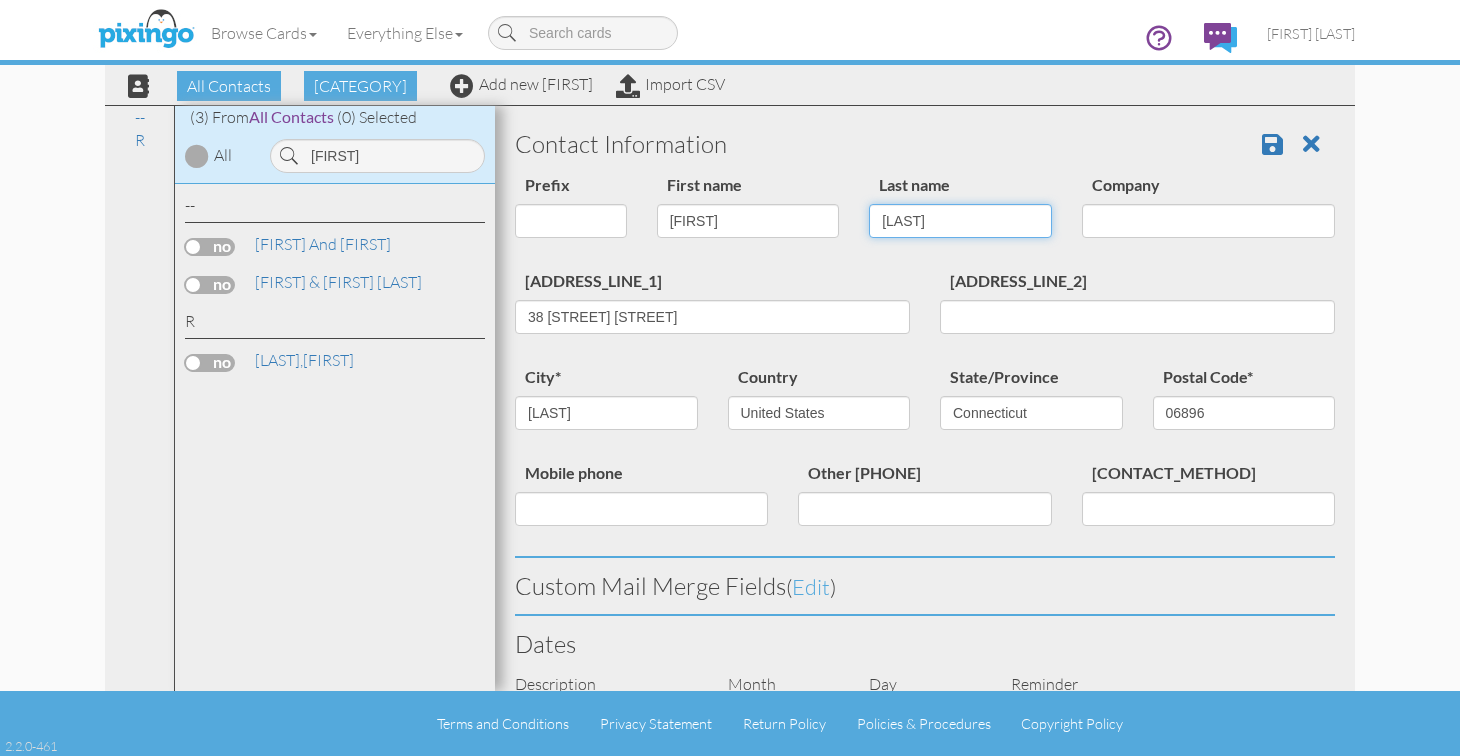 click on "[LAST]" at bounding box center [960, 221] 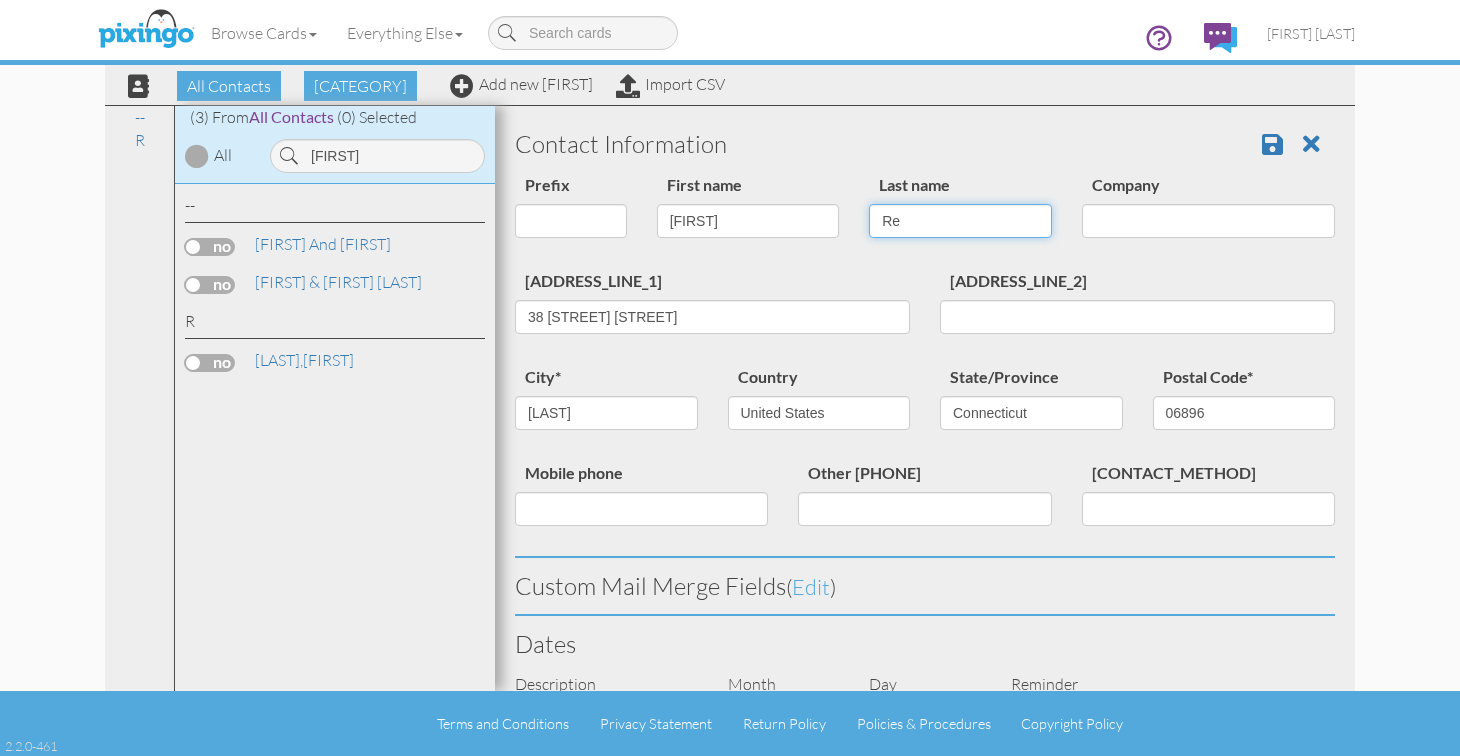 type on "R" 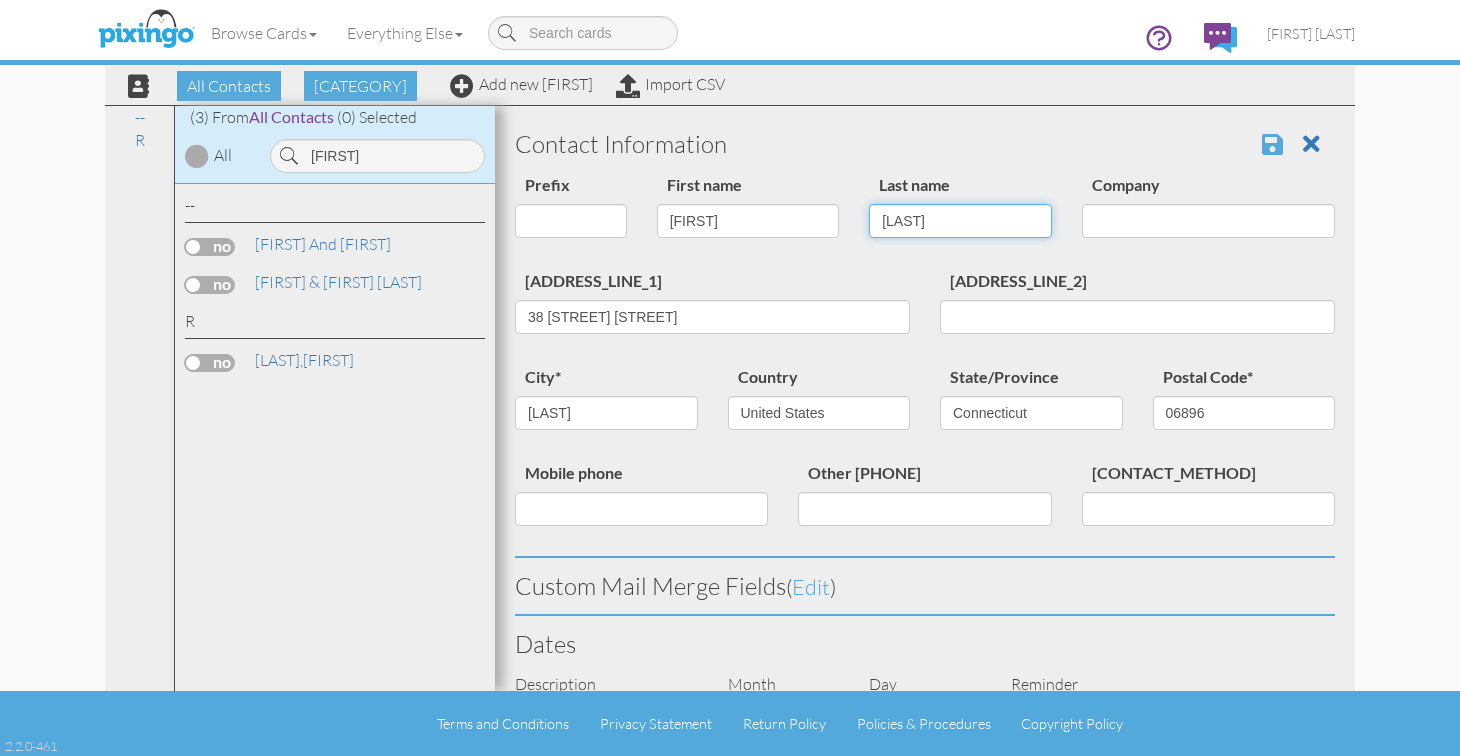 type on "[LAST]" 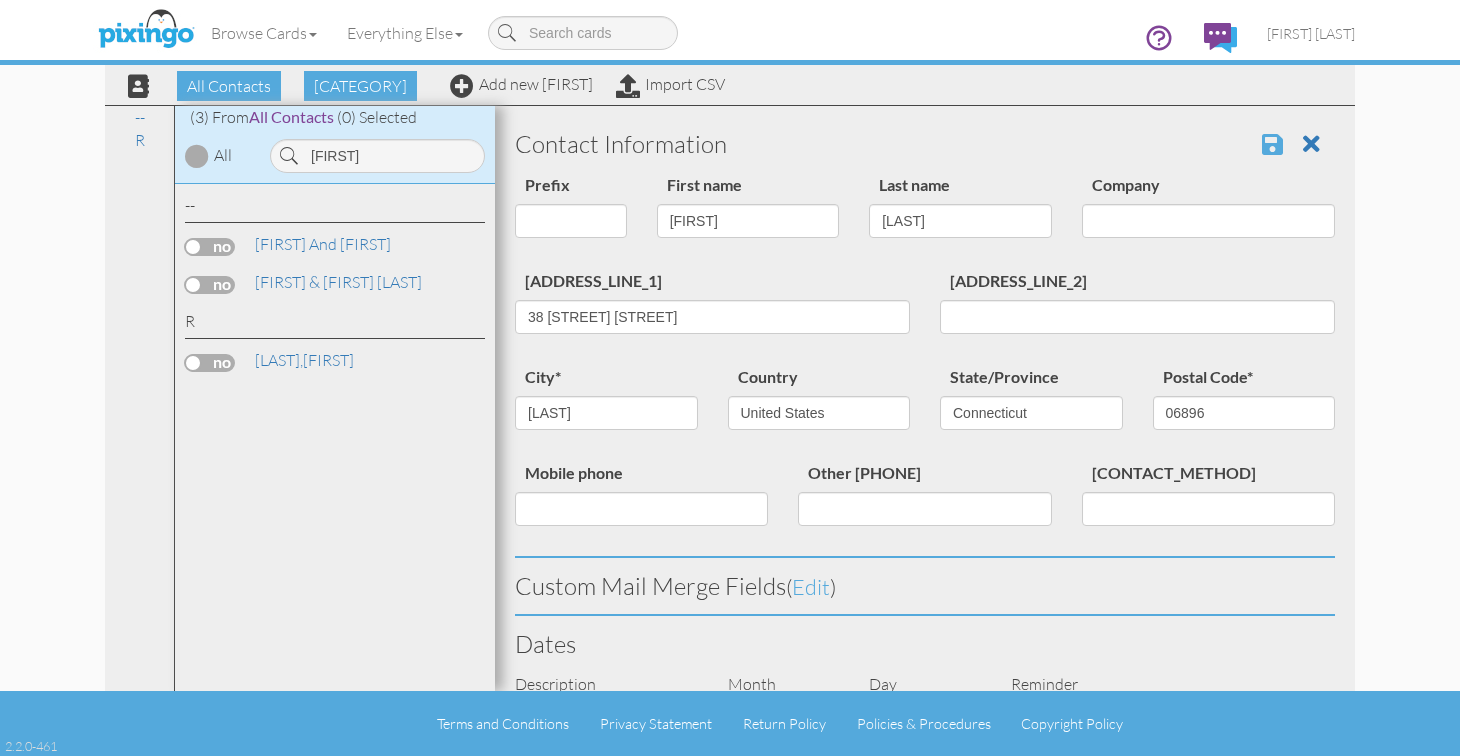 click at bounding box center [1272, 144] 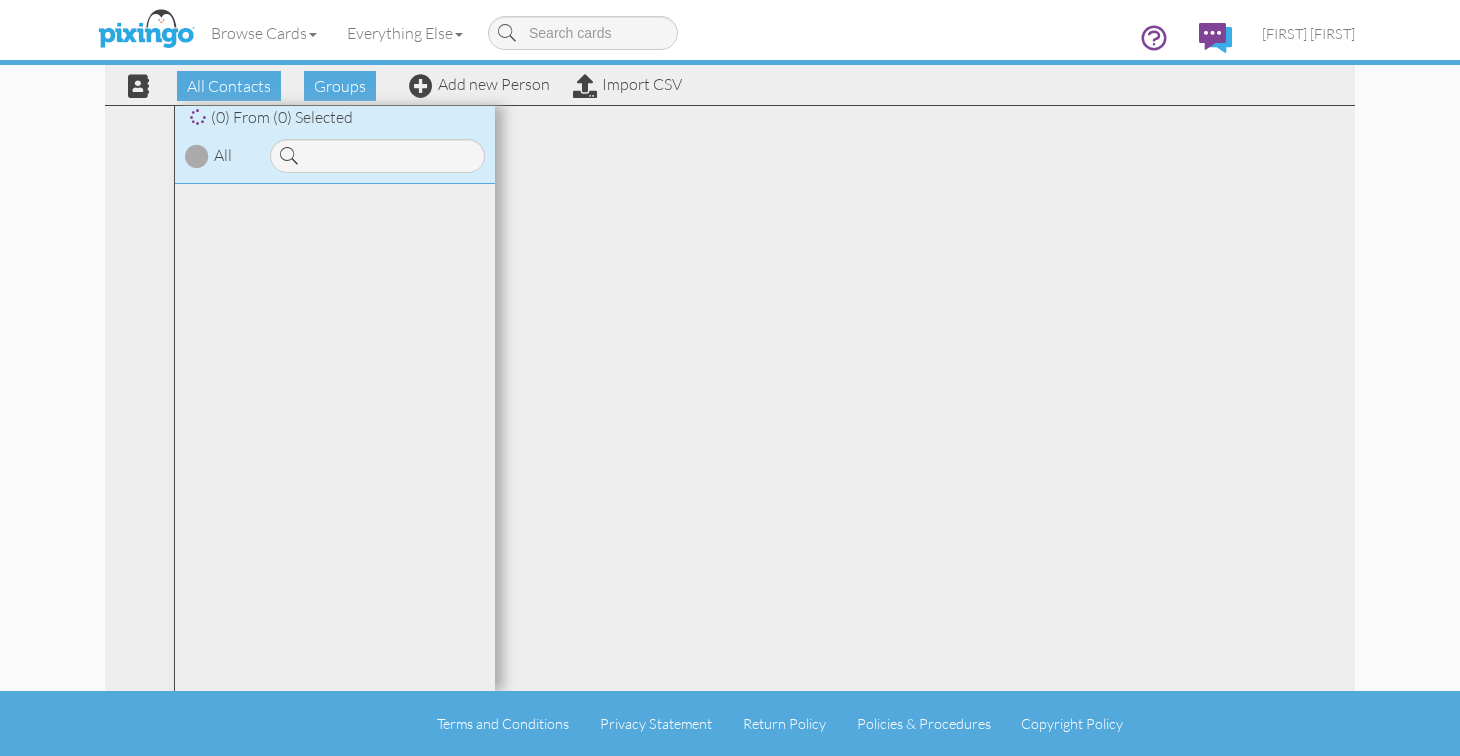 scroll, scrollTop: 0, scrollLeft: 0, axis: both 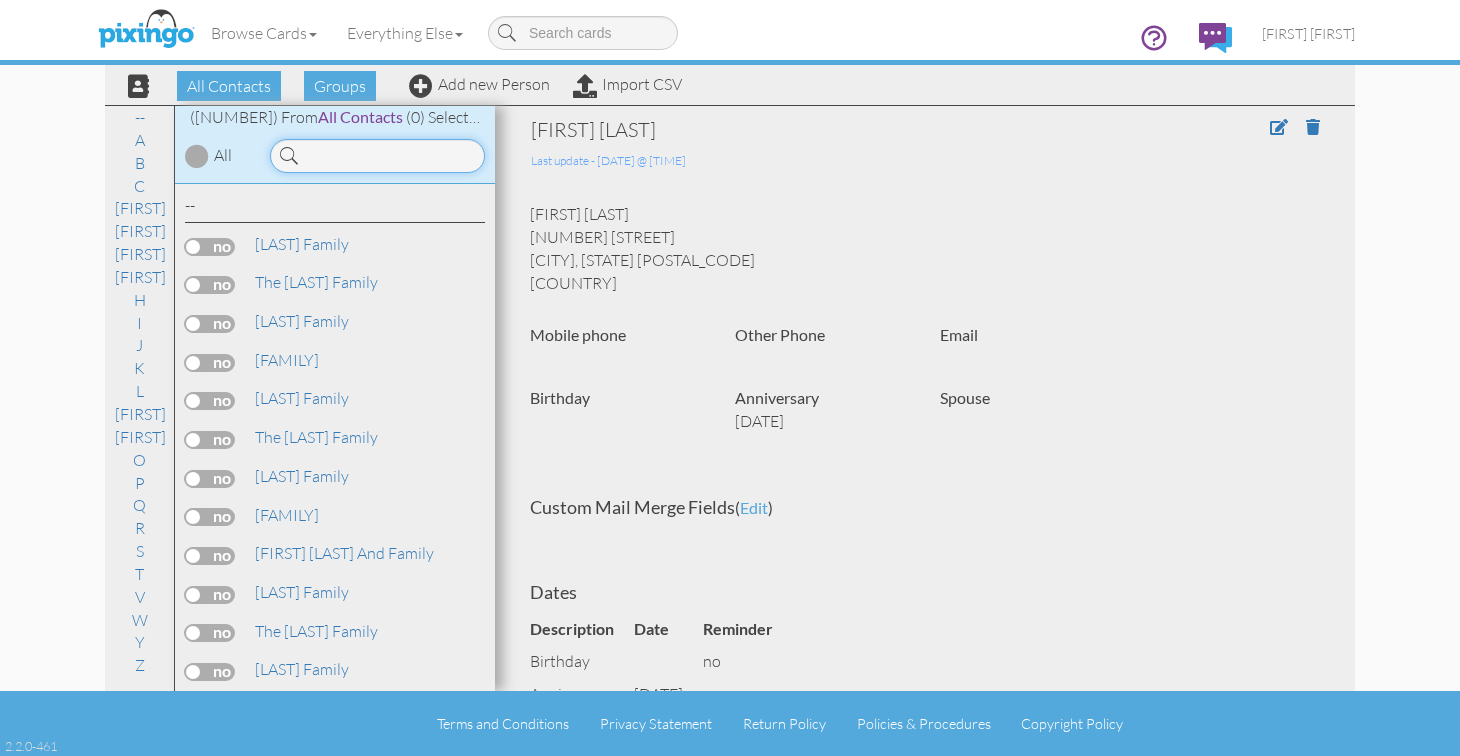 click at bounding box center (377, 156) 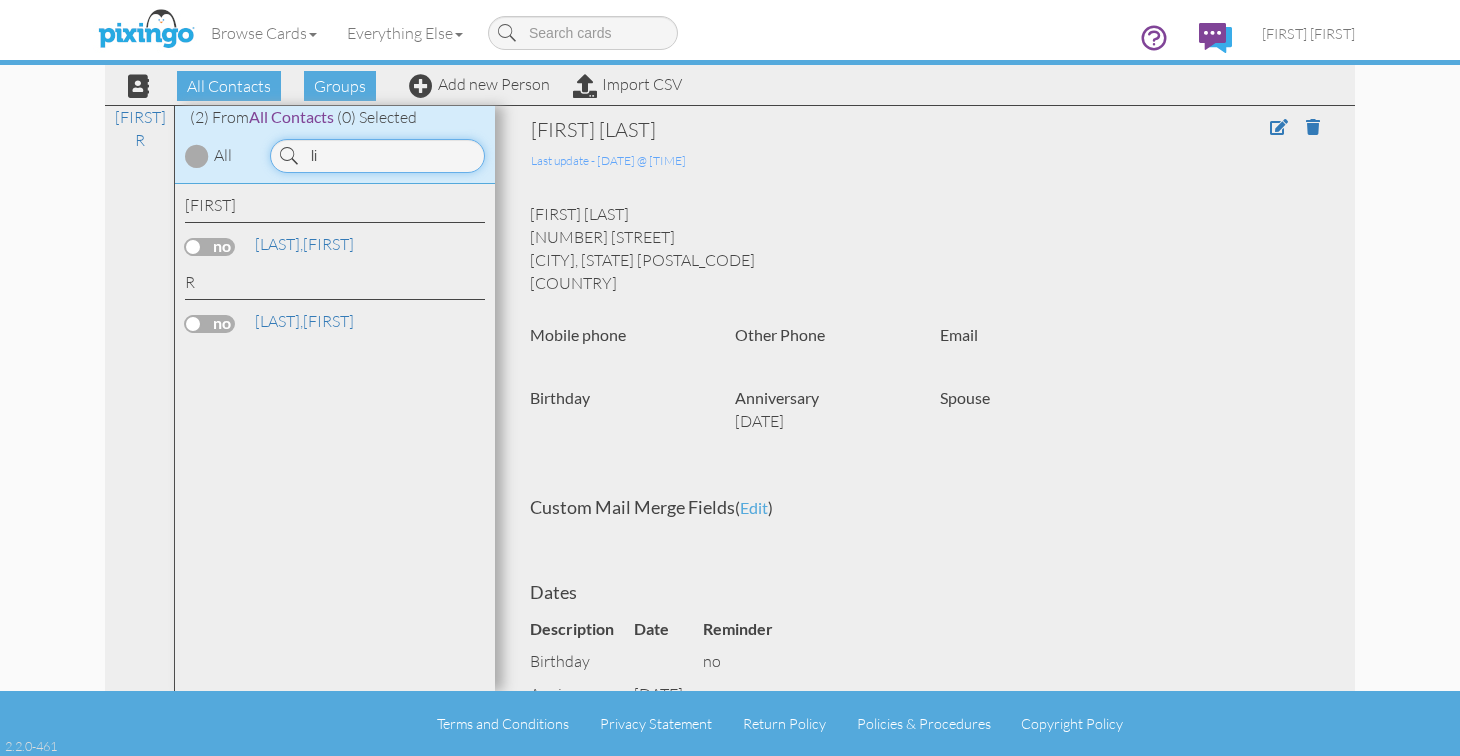 type on "l" 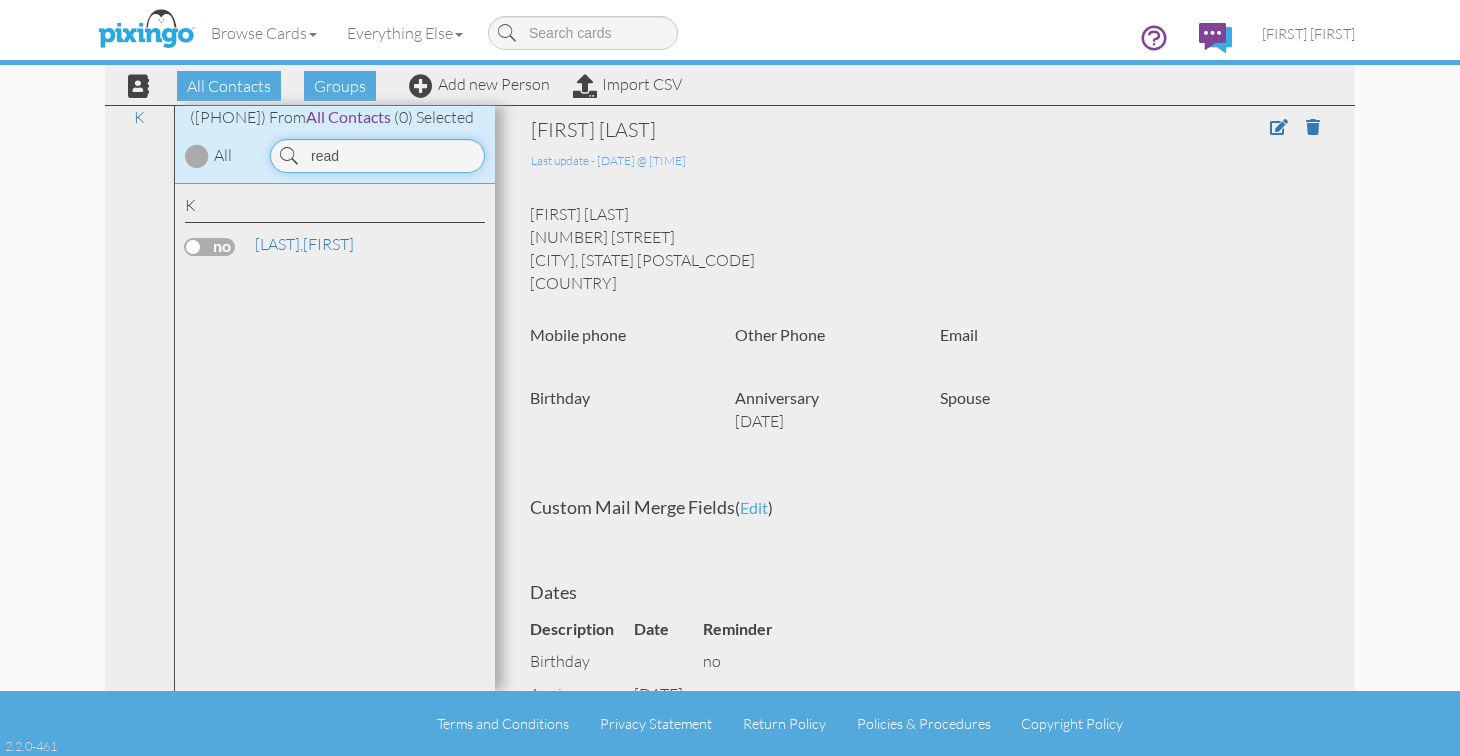 drag, startPoint x: 363, startPoint y: 157, endPoint x: 289, endPoint y: 150, distance: 74.330345 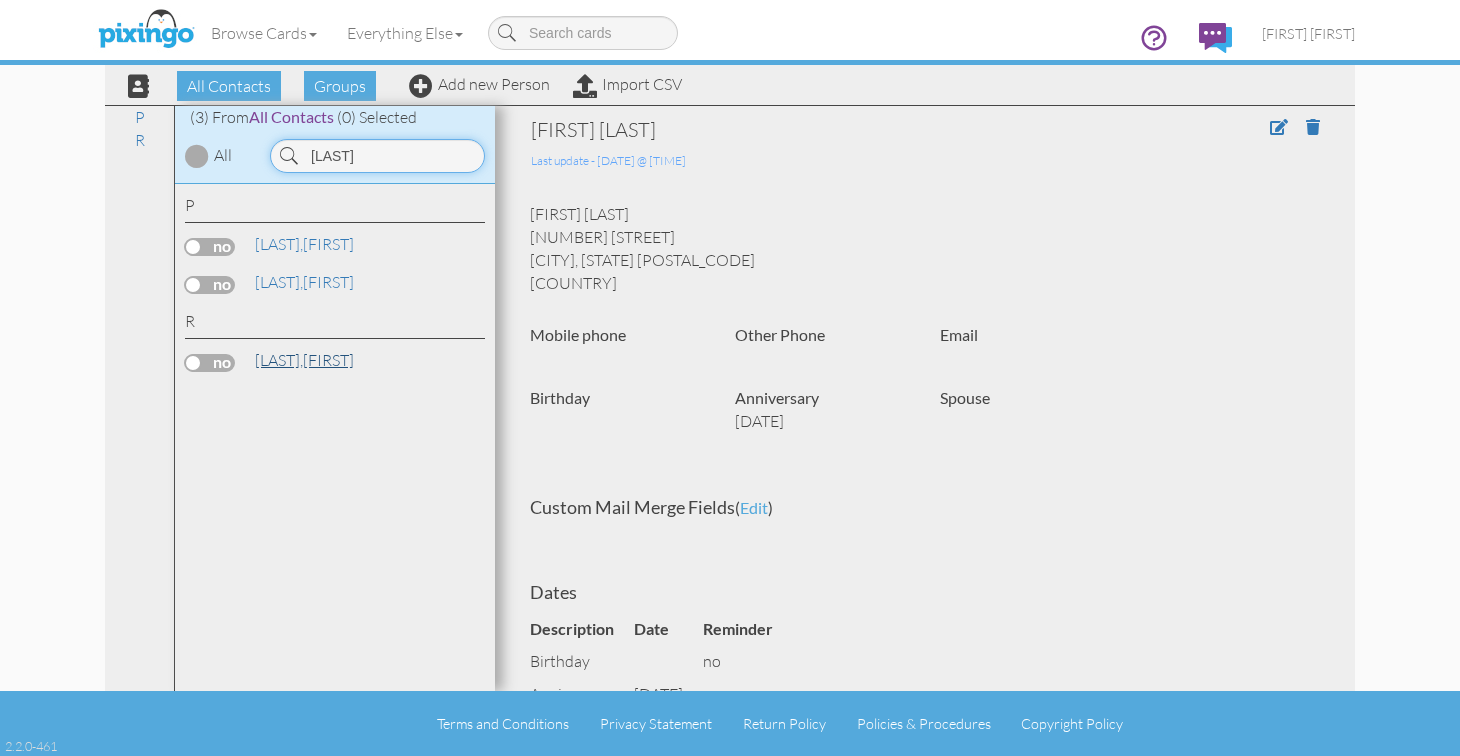 type on "Rice" 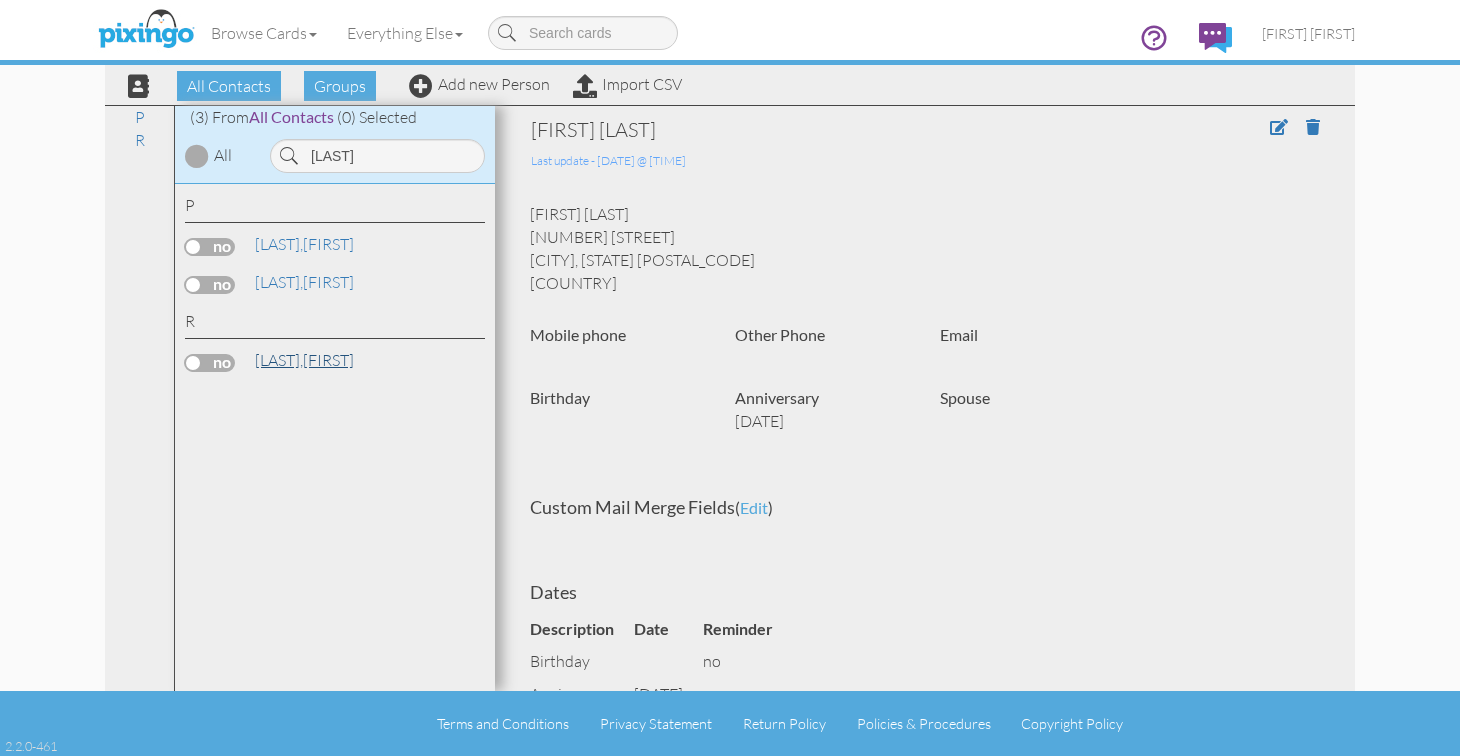 click on "Rice,
Daniel" at bounding box center [304, 360] 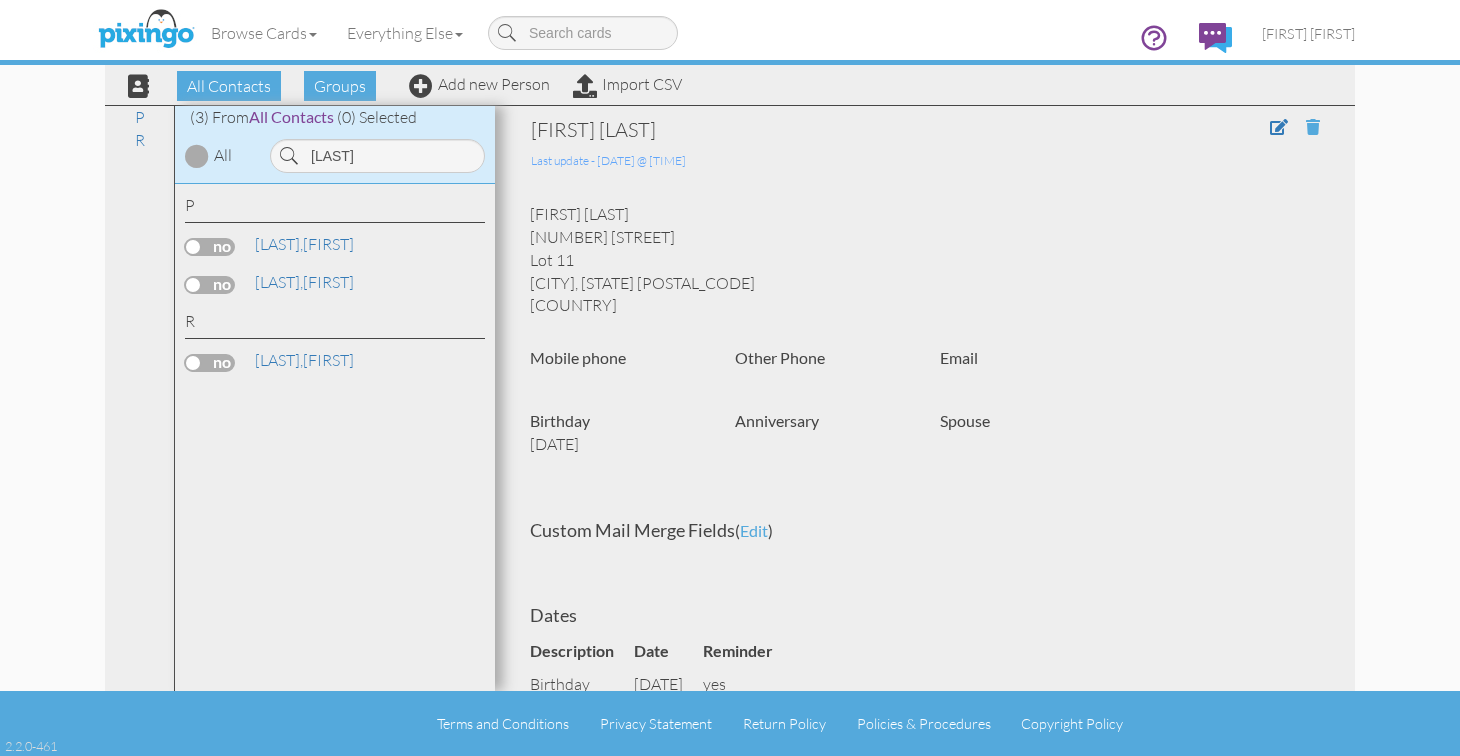 click at bounding box center [1313, 127] 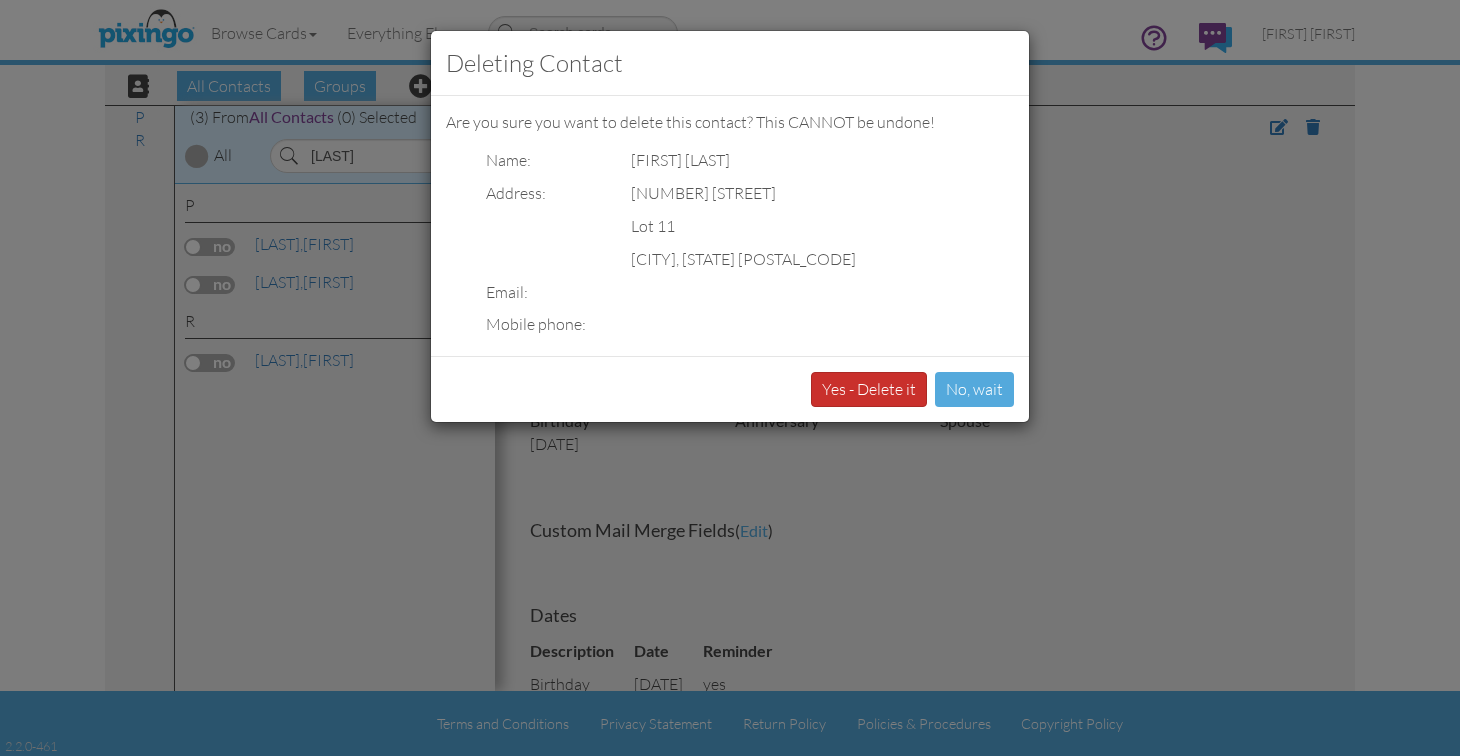 click on "Yes - Delete it" at bounding box center [869, 389] 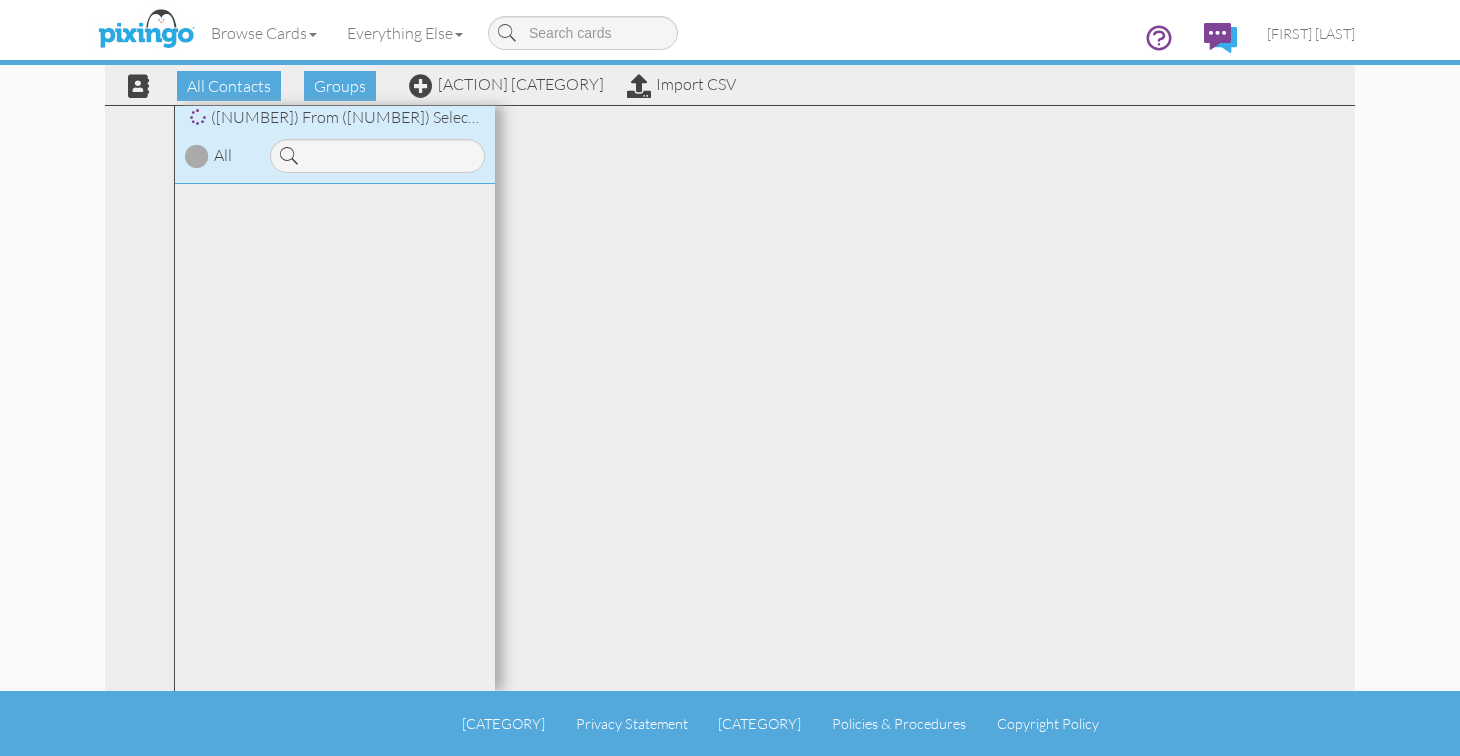scroll, scrollTop: 0, scrollLeft: 0, axis: both 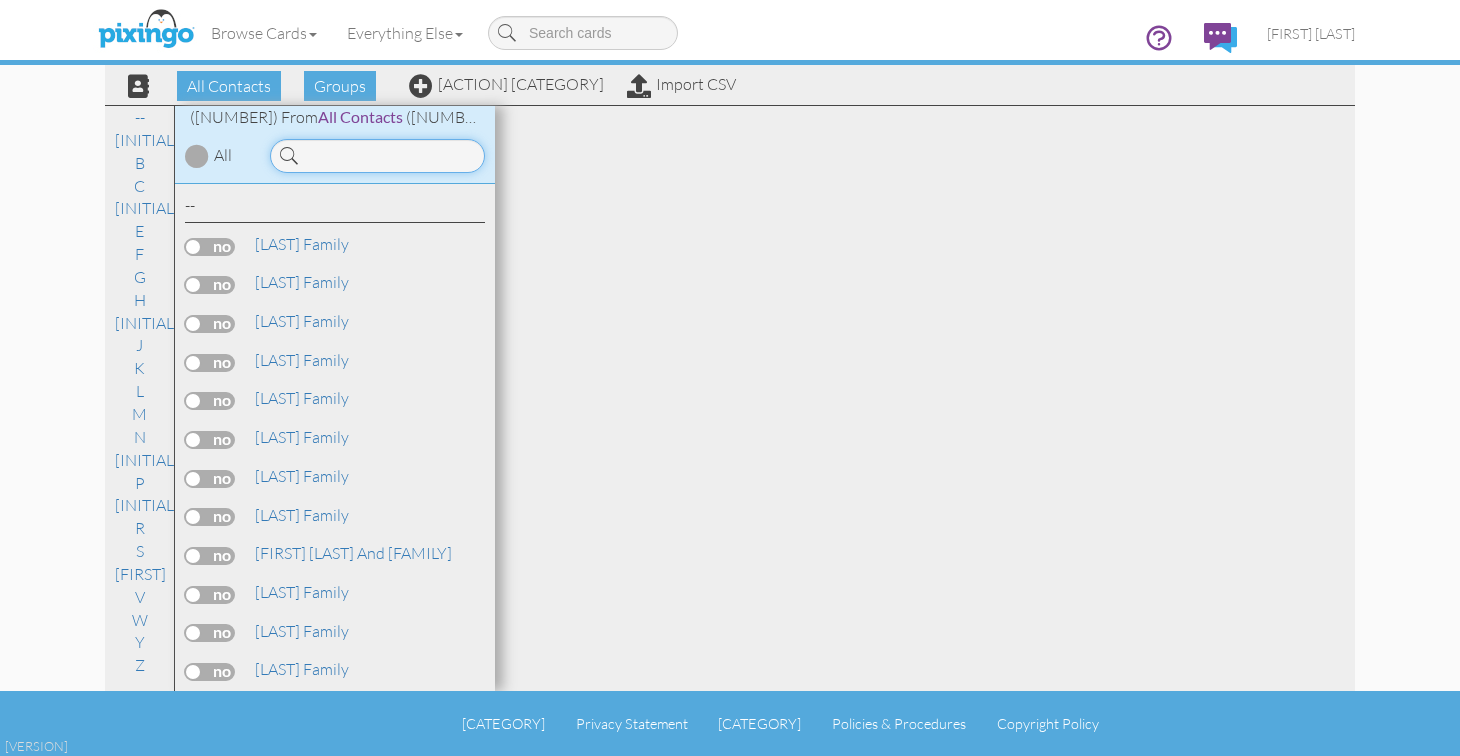 click at bounding box center (377, 156) 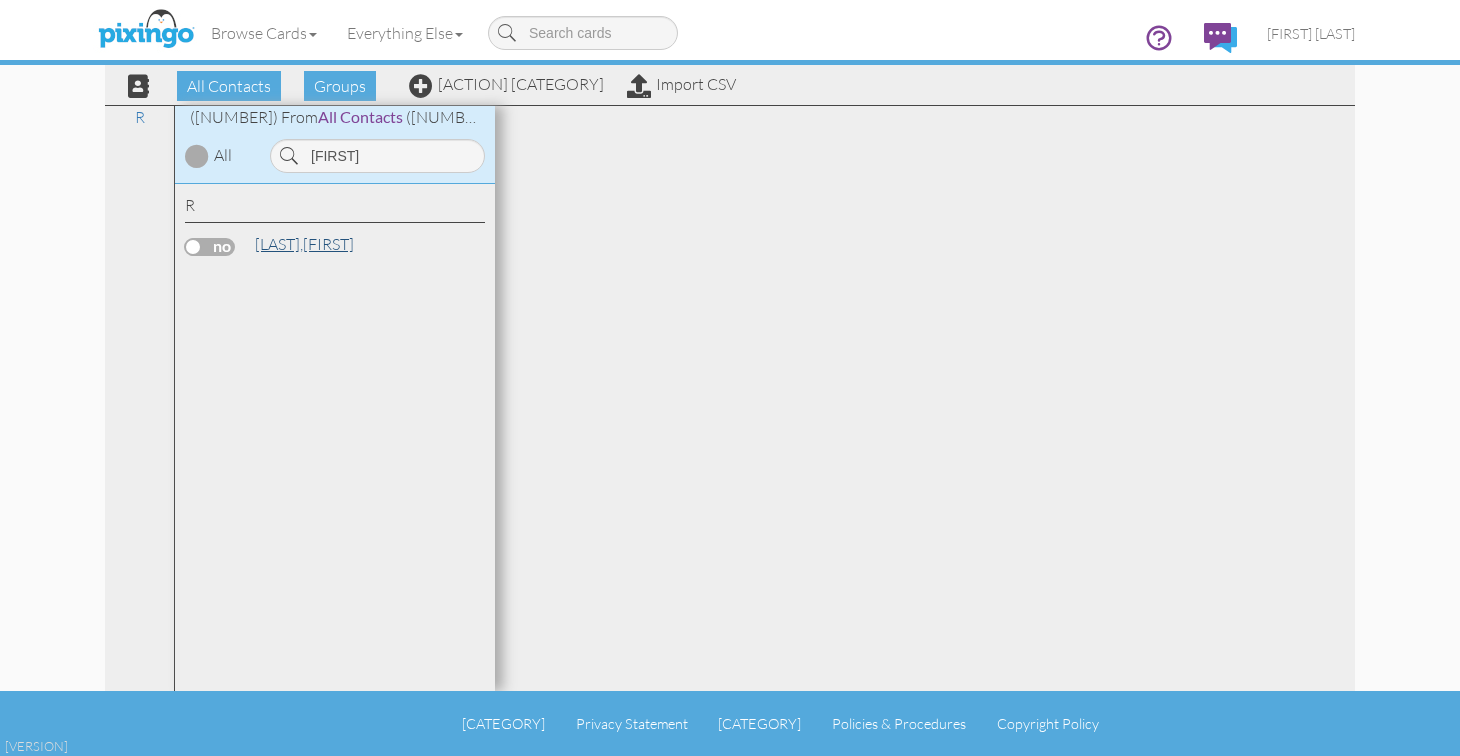 click on "Romano,
Jo Lee" at bounding box center (304, 244) 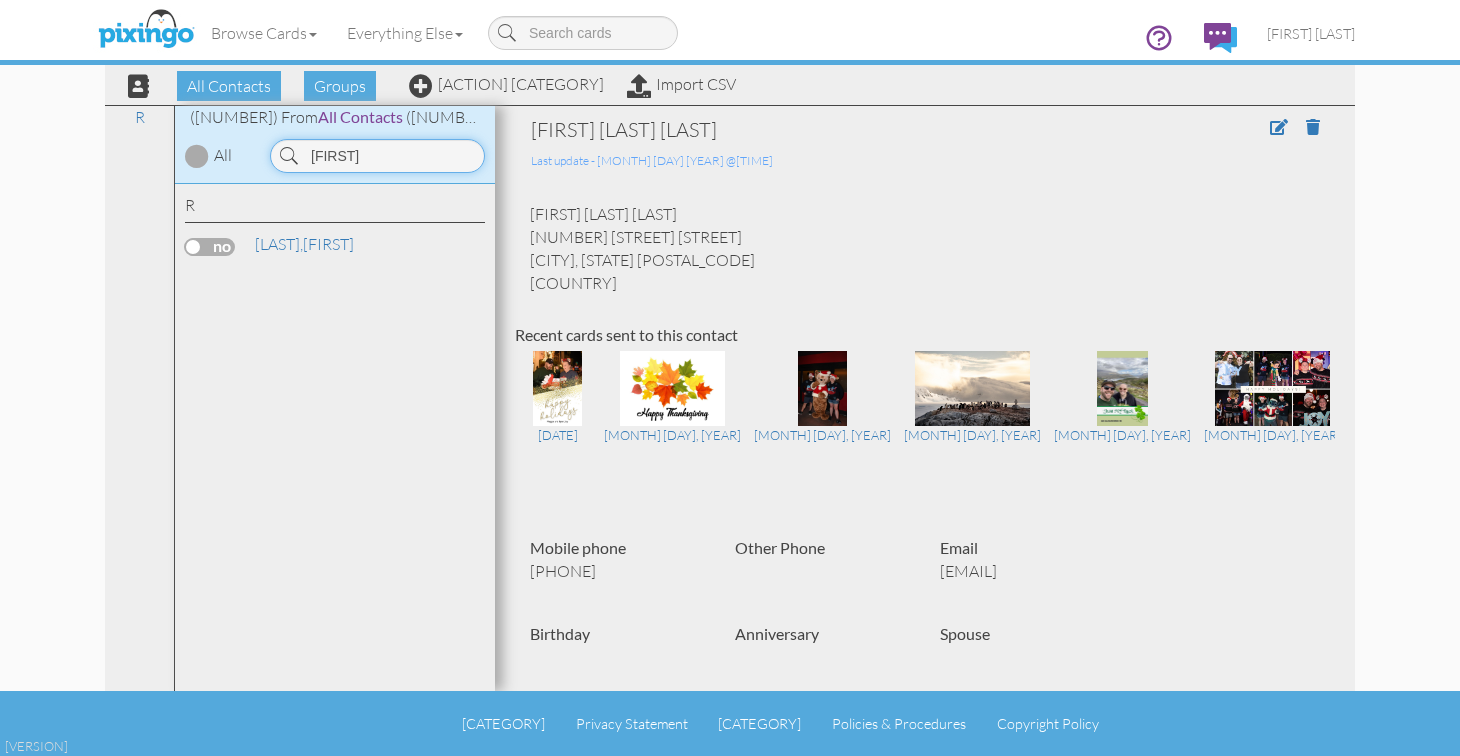 click on "roma" at bounding box center (377, 156) 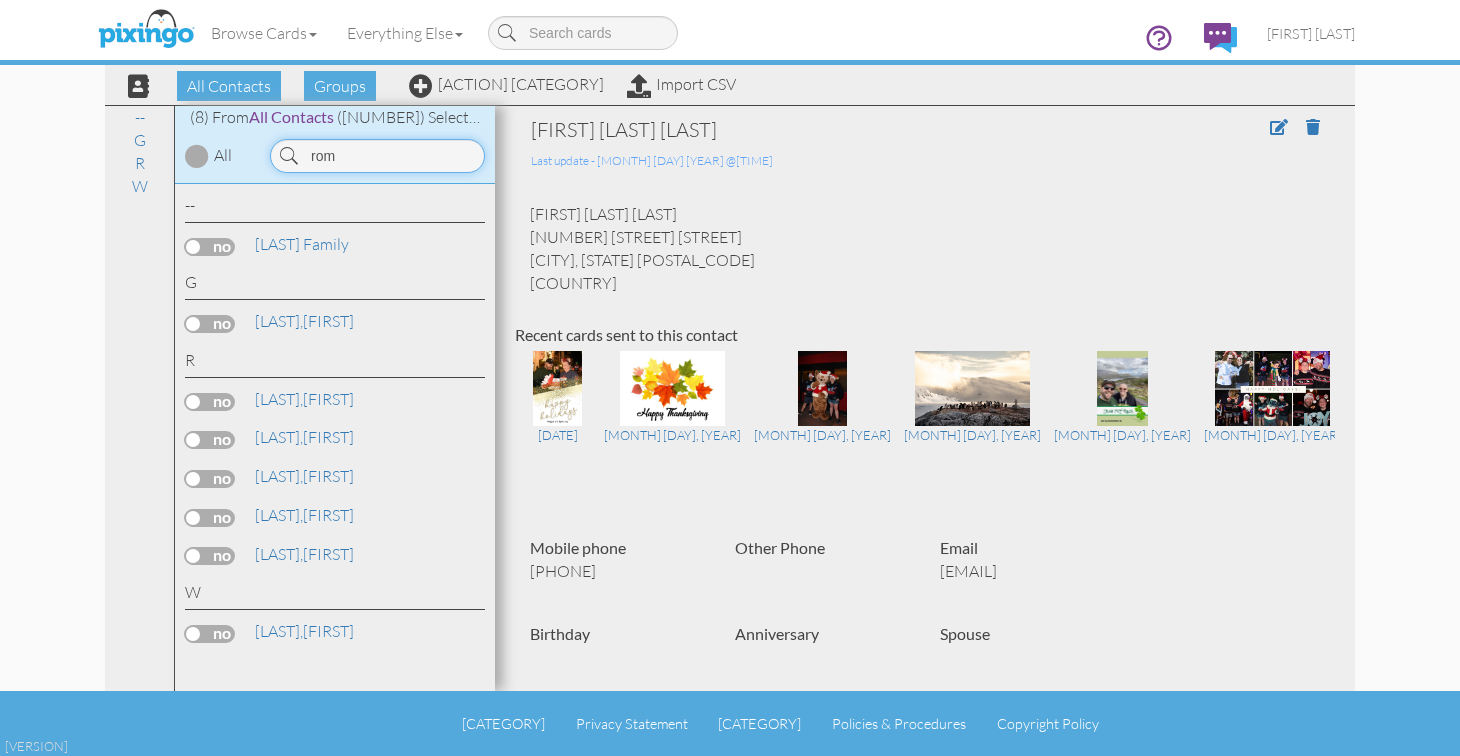 click on "rom" at bounding box center (377, 156) 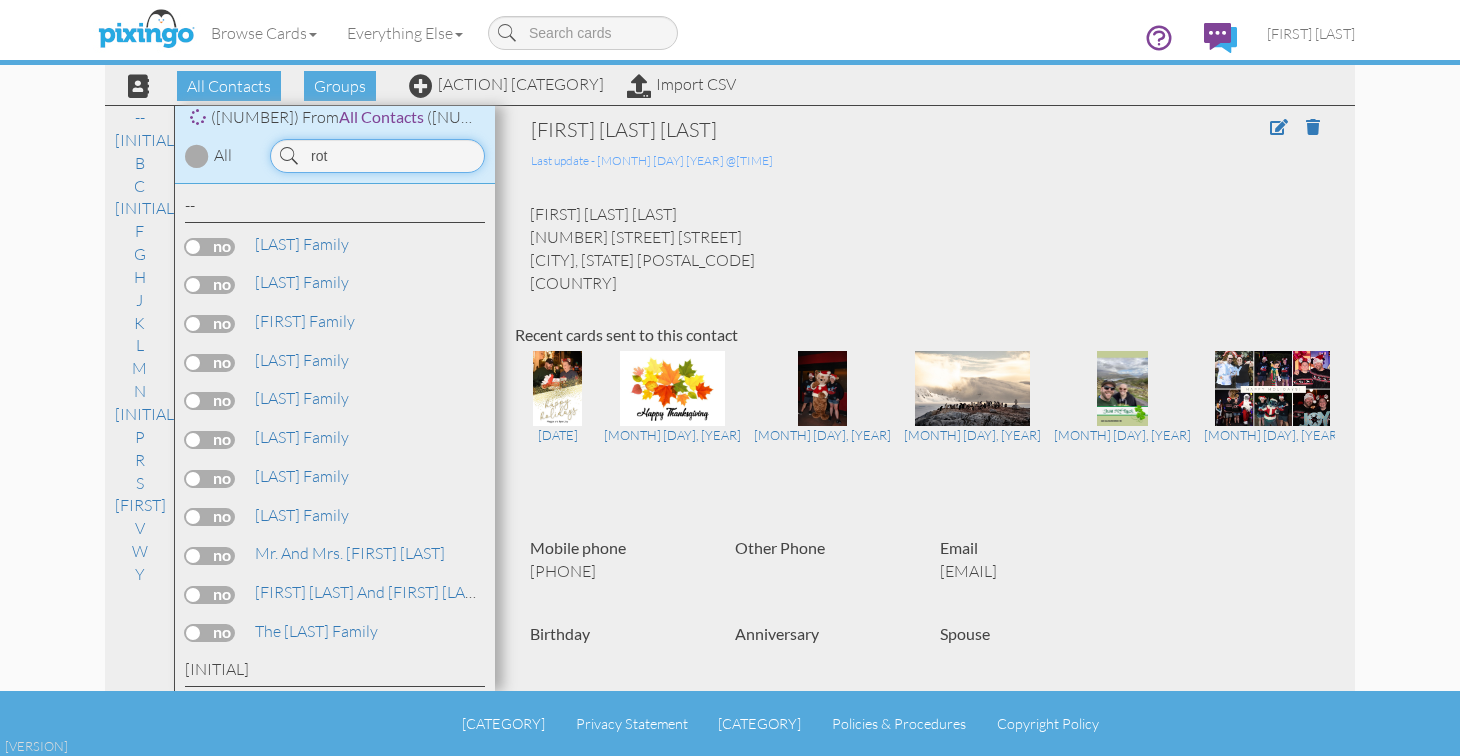type on "roth" 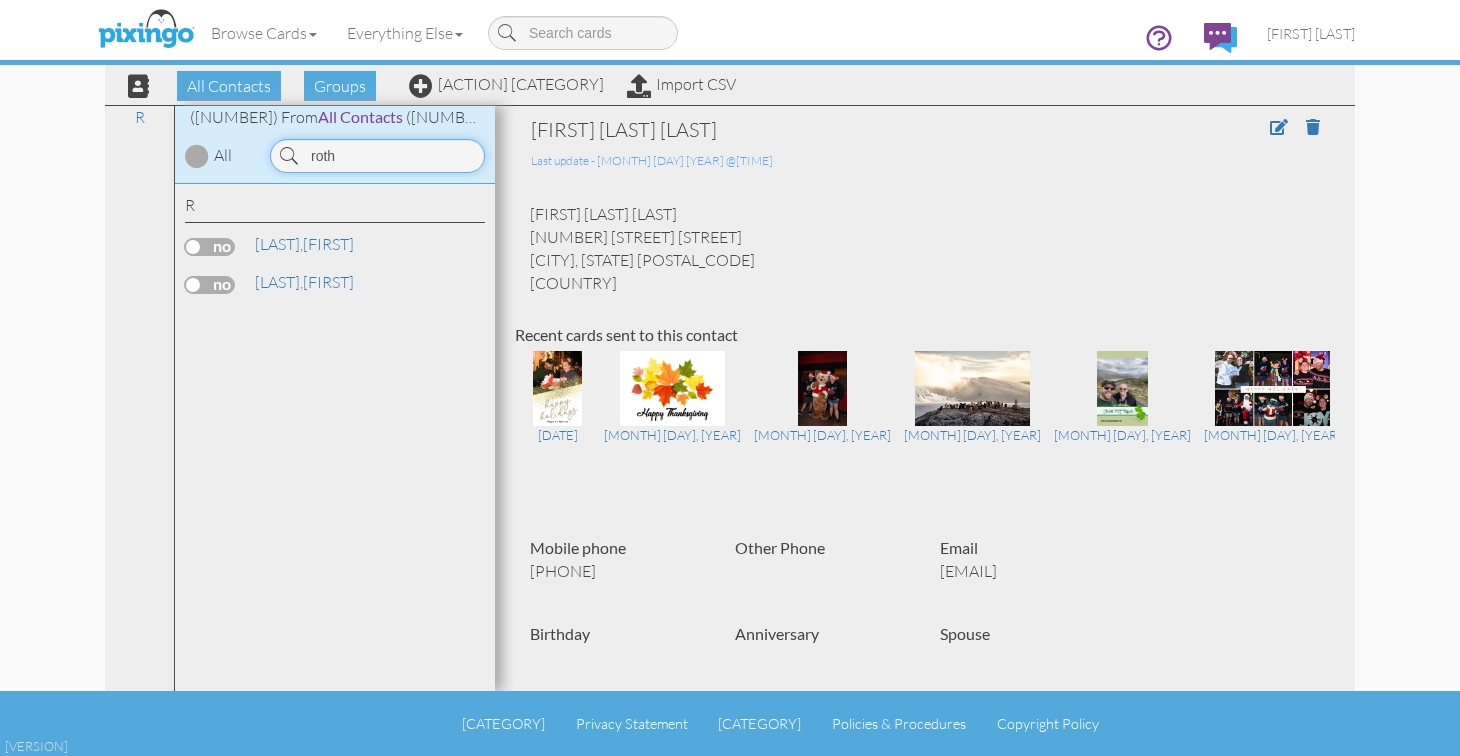 click on "roth" at bounding box center (377, 156) 